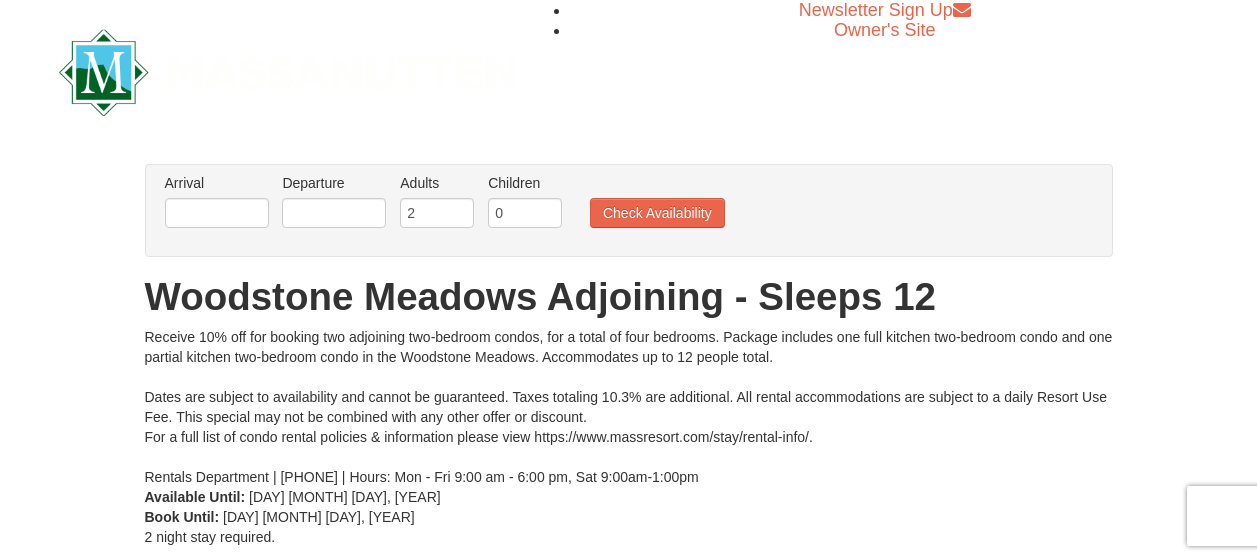 scroll, scrollTop: 19, scrollLeft: 0, axis: vertical 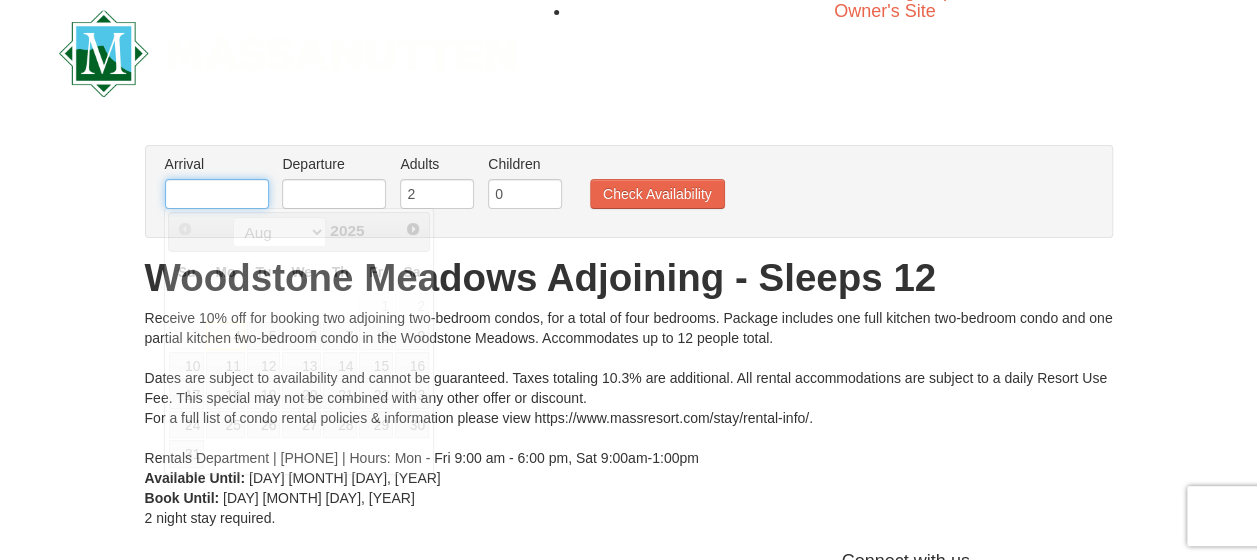 click at bounding box center [217, 194] 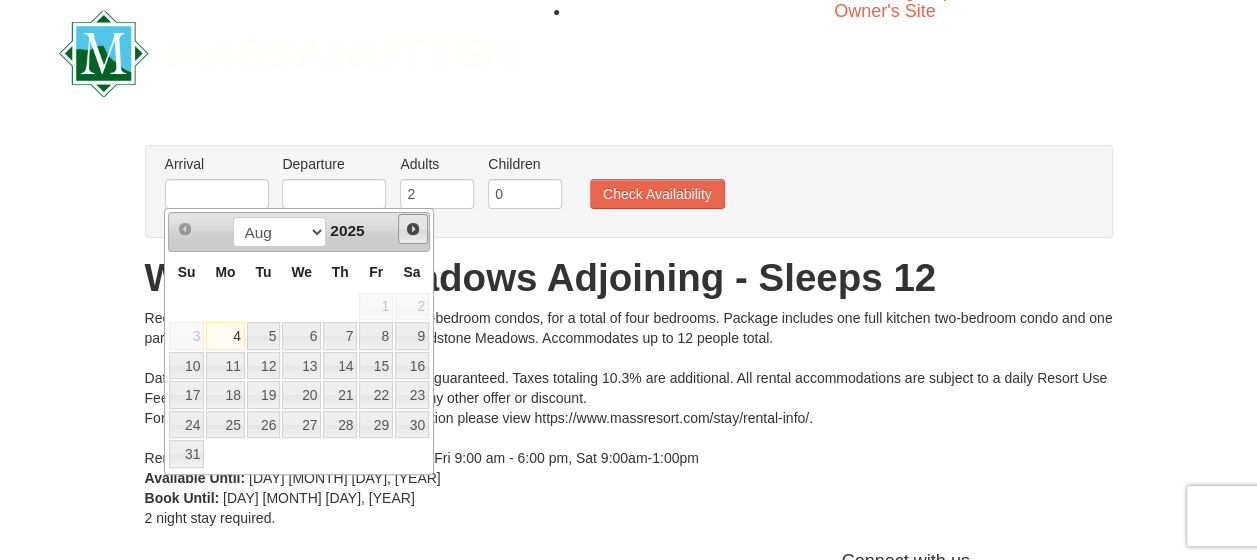click on "Next" at bounding box center (413, 229) 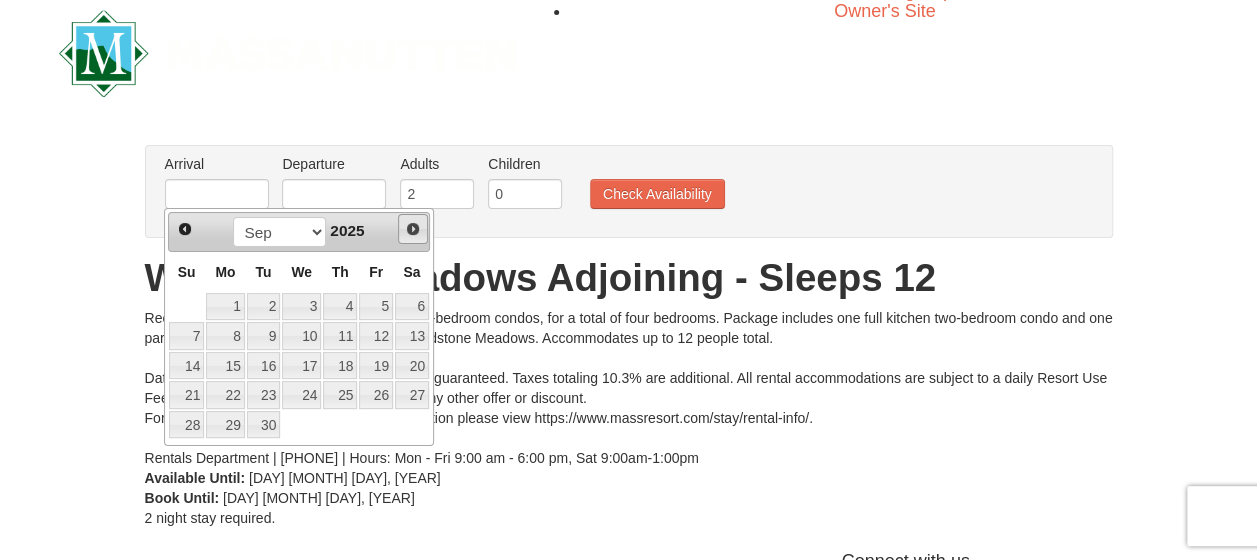 click on "Next" at bounding box center (413, 229) 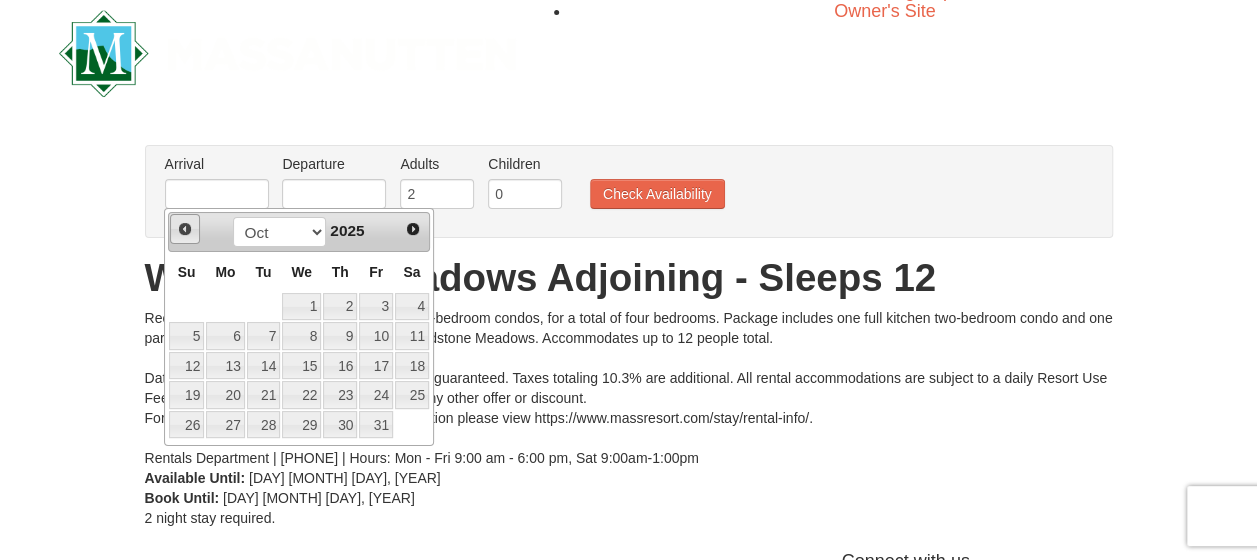 click on "Prev" at bounding box center (185, 229) 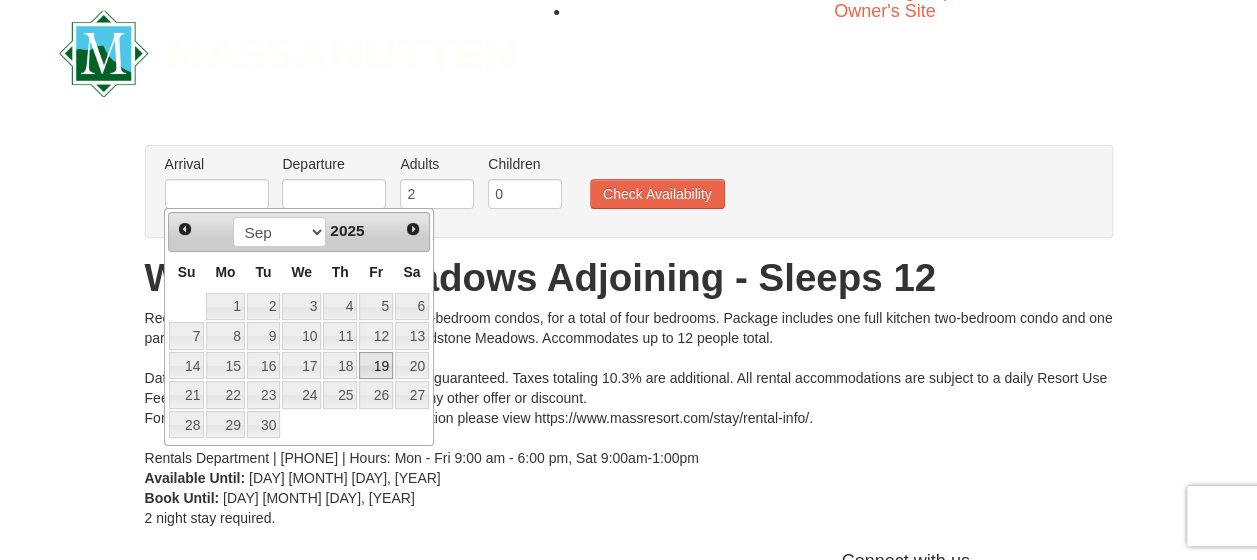 click on "19" at bounding box center (376, 366) 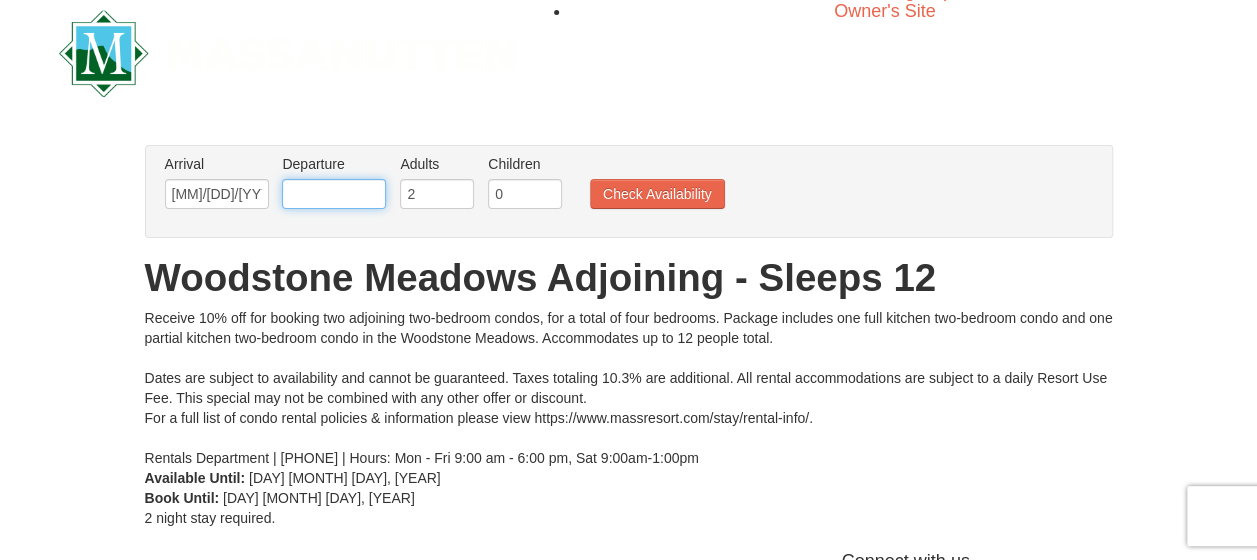 click at bounding box center (334, 194) 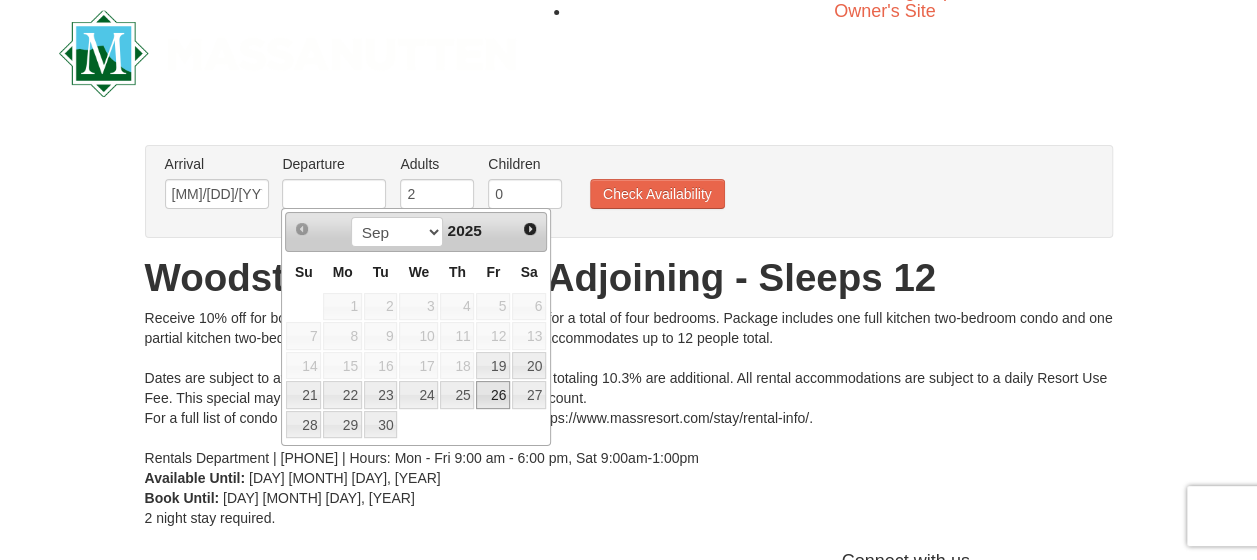 click on "26" at bounding box center (493, 395) 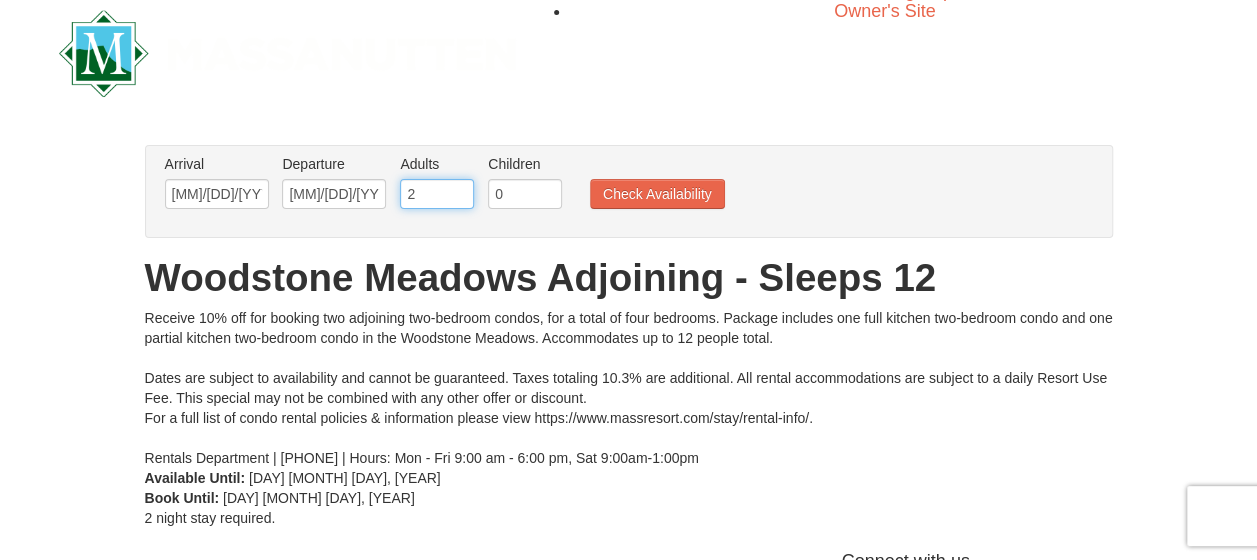 click on "2" at bounding box center [437, 194] 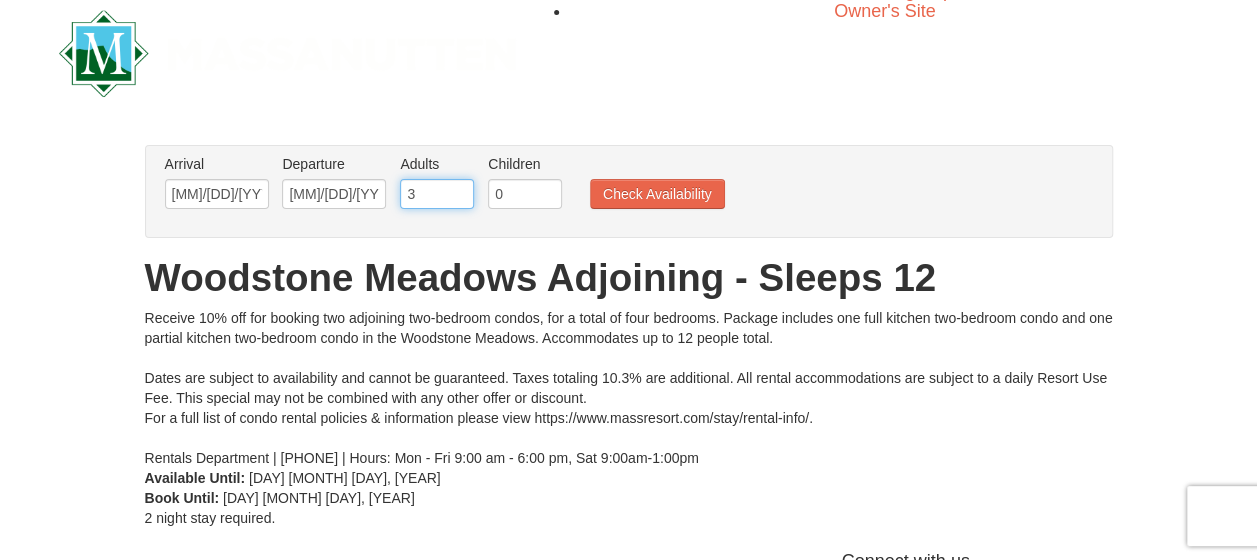 click on "3" at bounding box center [437, 194] 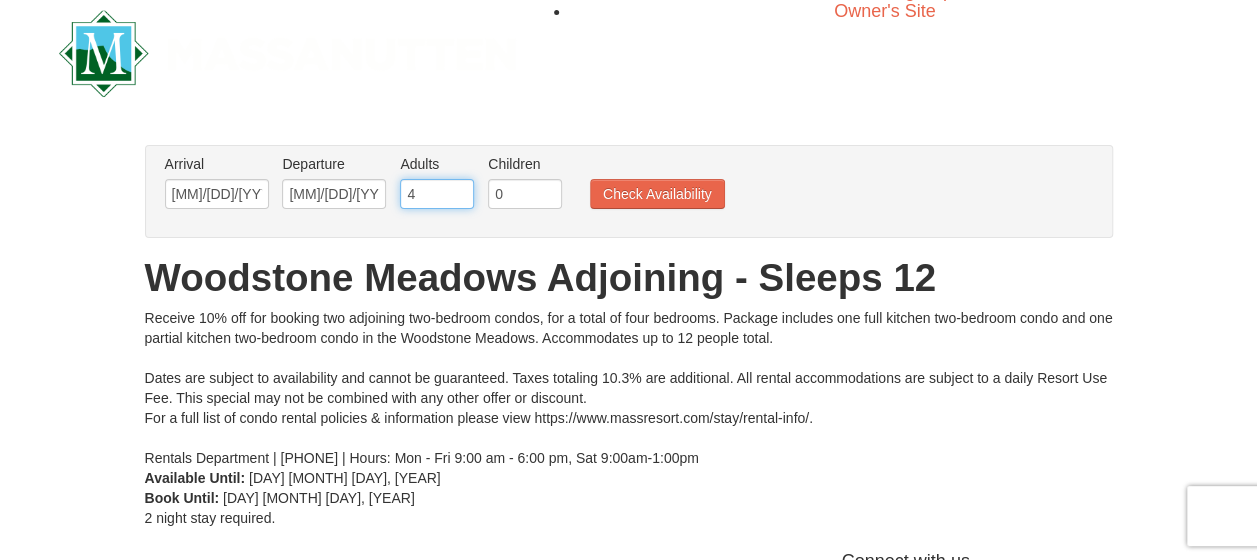 click on "4" at bounding box center [437, 194] 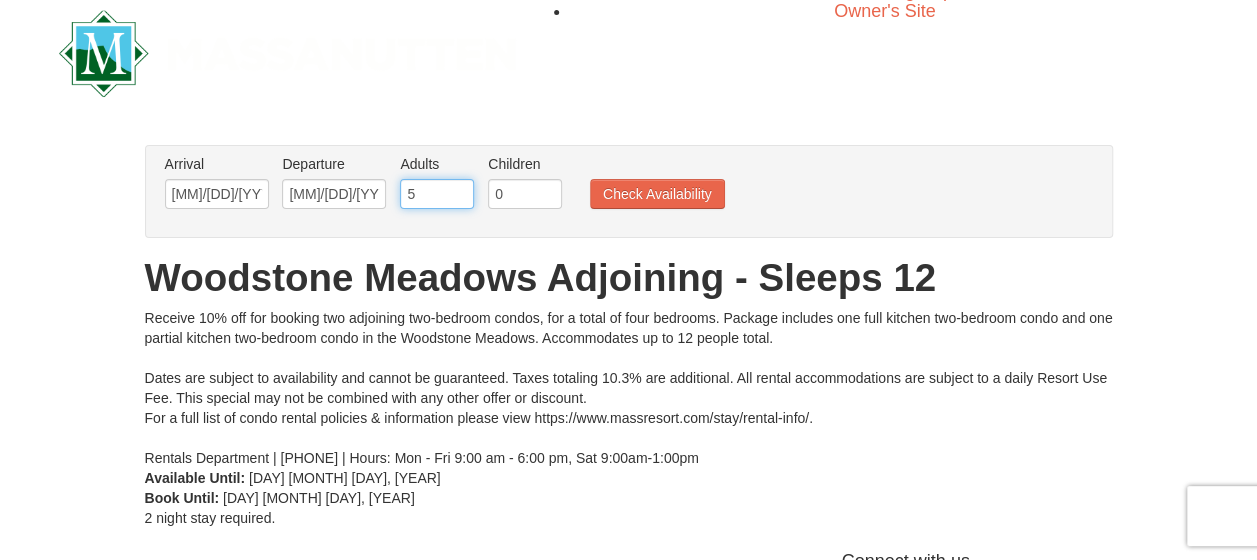 click on "5" at bounding box center (437, 194) 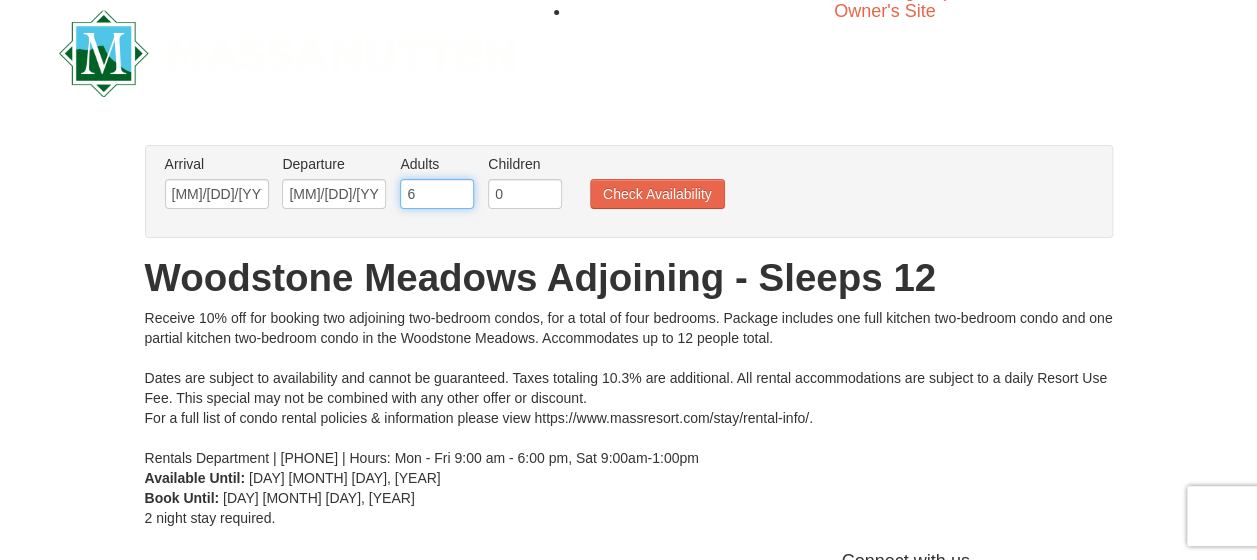 click on "6" at bounding box center (437, 194) 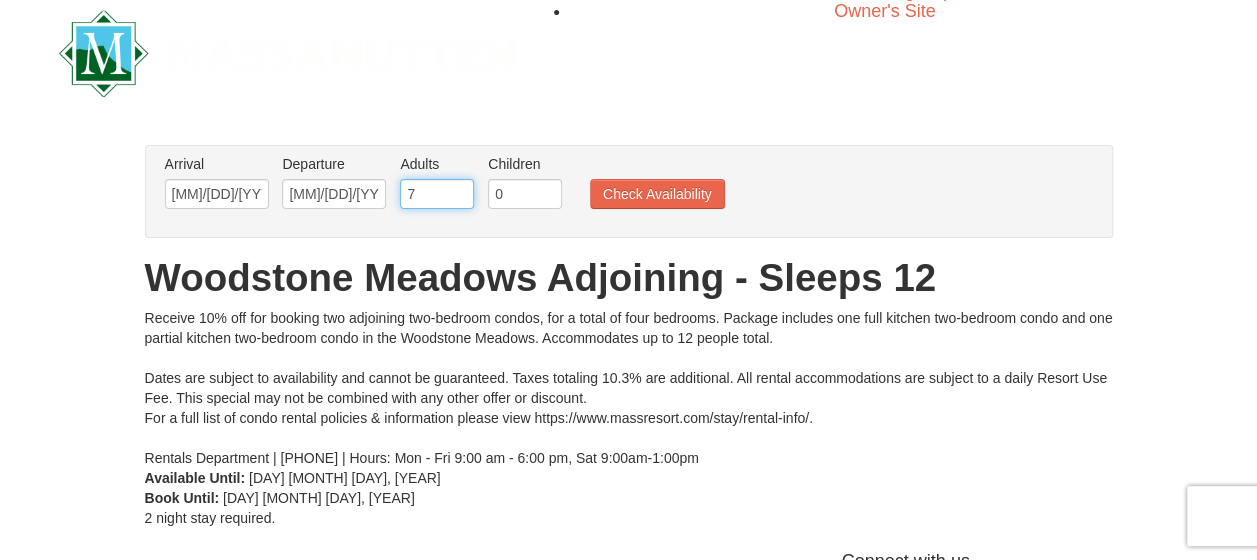 click on "7" at bounding box center (437, 194) 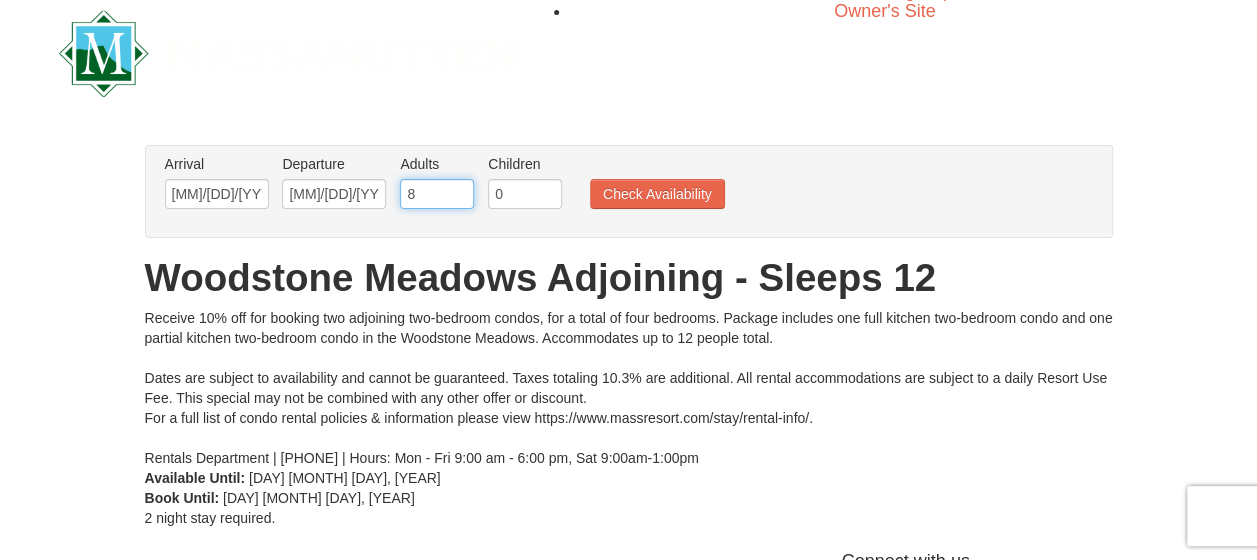 click on "8" at bounding box center [437, 194] 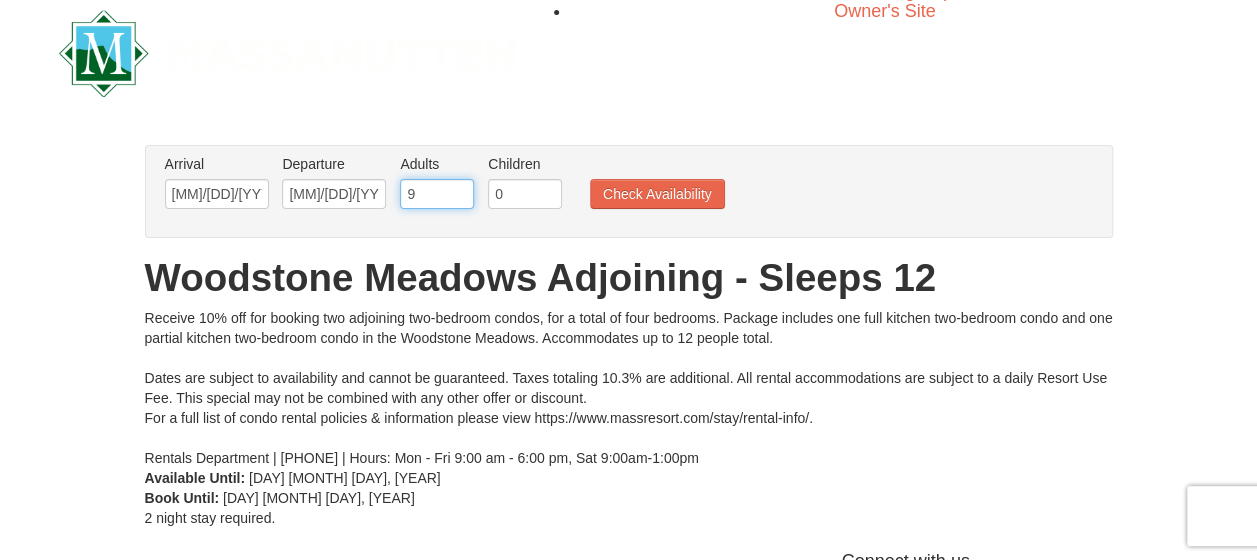 click on "9" at bounding box center (437, 194) 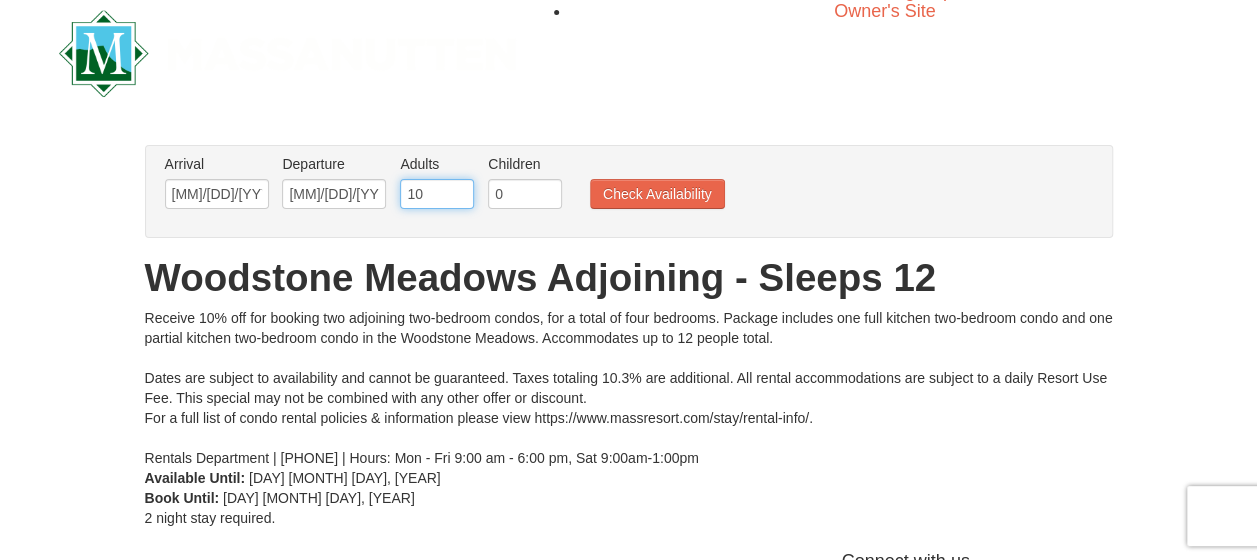 click on "10" at bounding box center [437, 194] 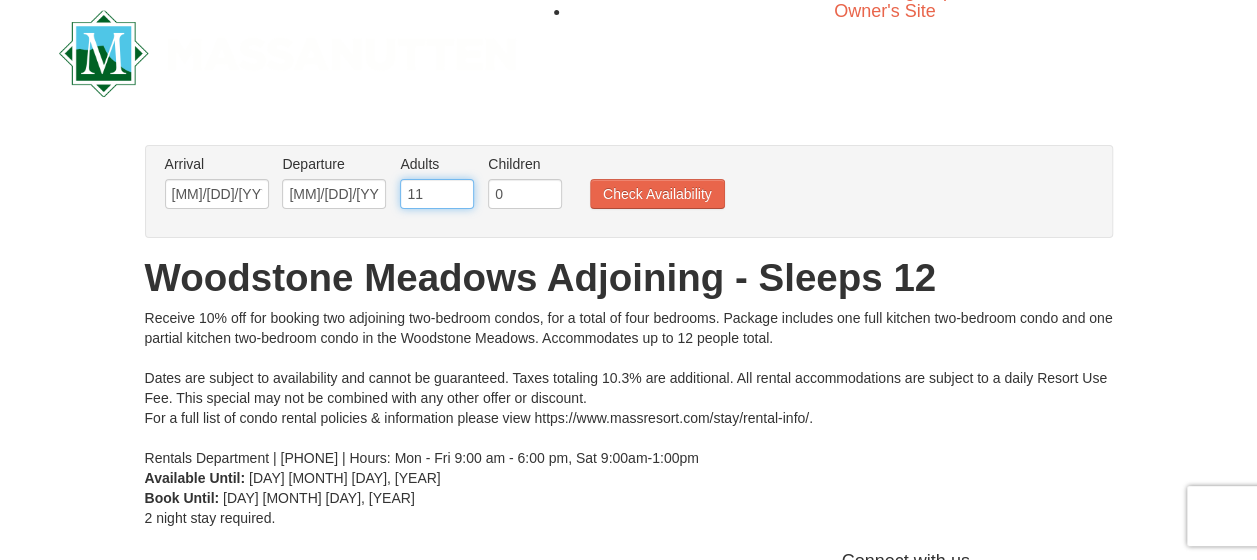 click on "11" at bounding box center (437, 194) 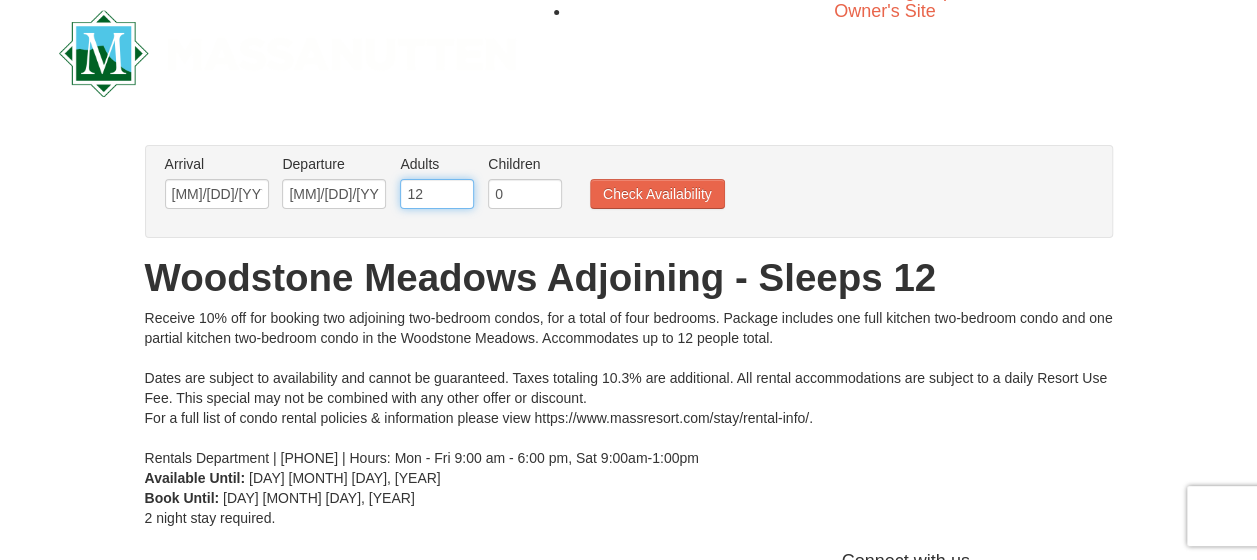click on "12" at bounding box center [437, 194] 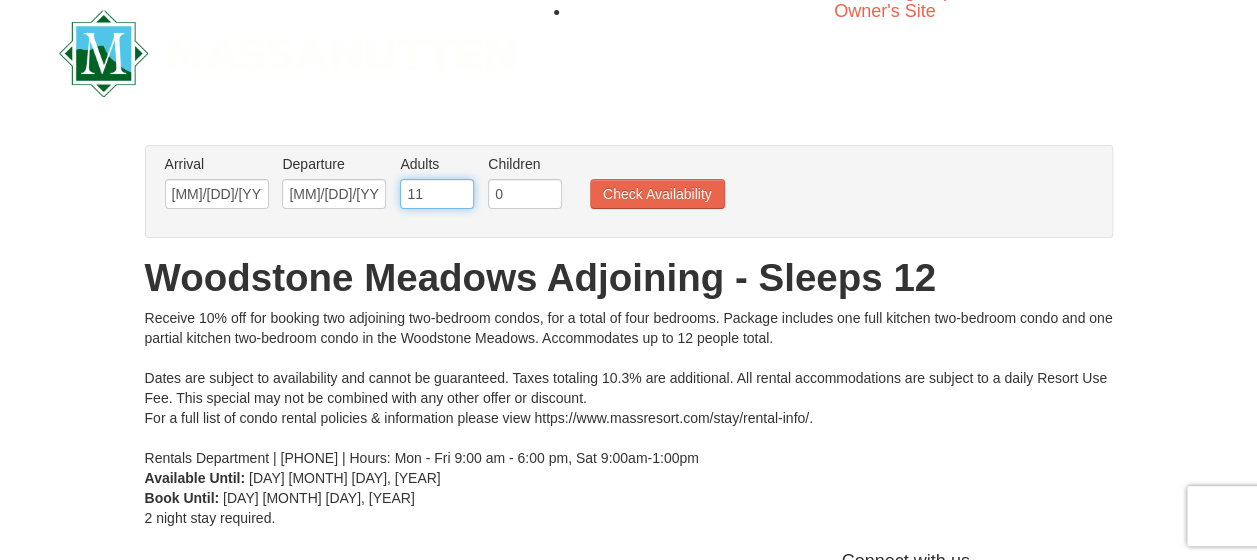click on "11" at bounding box center [437, 194] 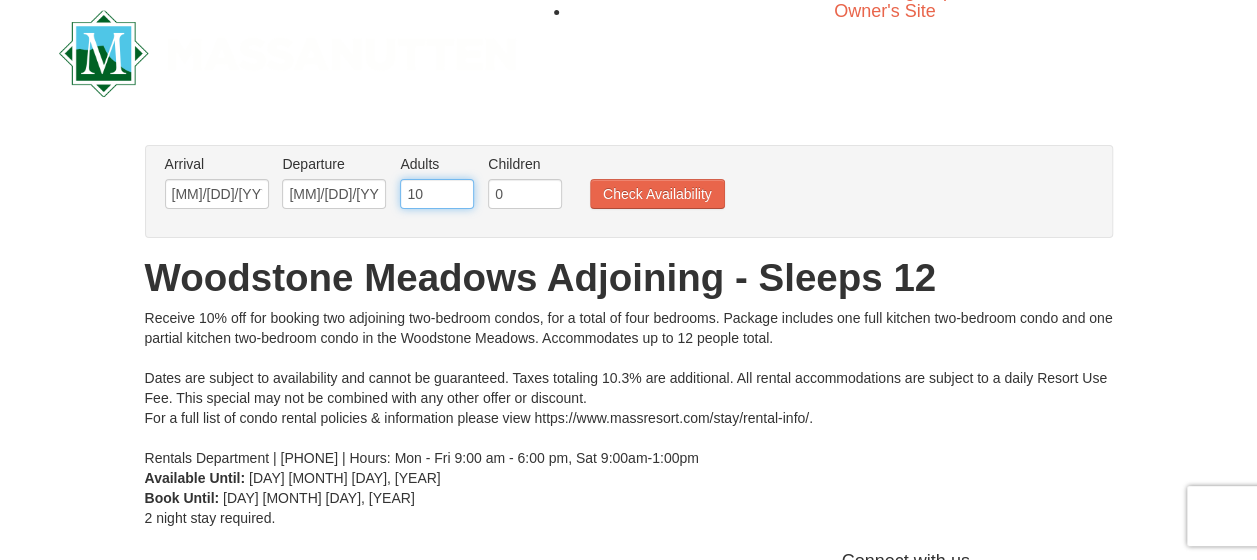 click on "10" at bounding box center [437, 194] 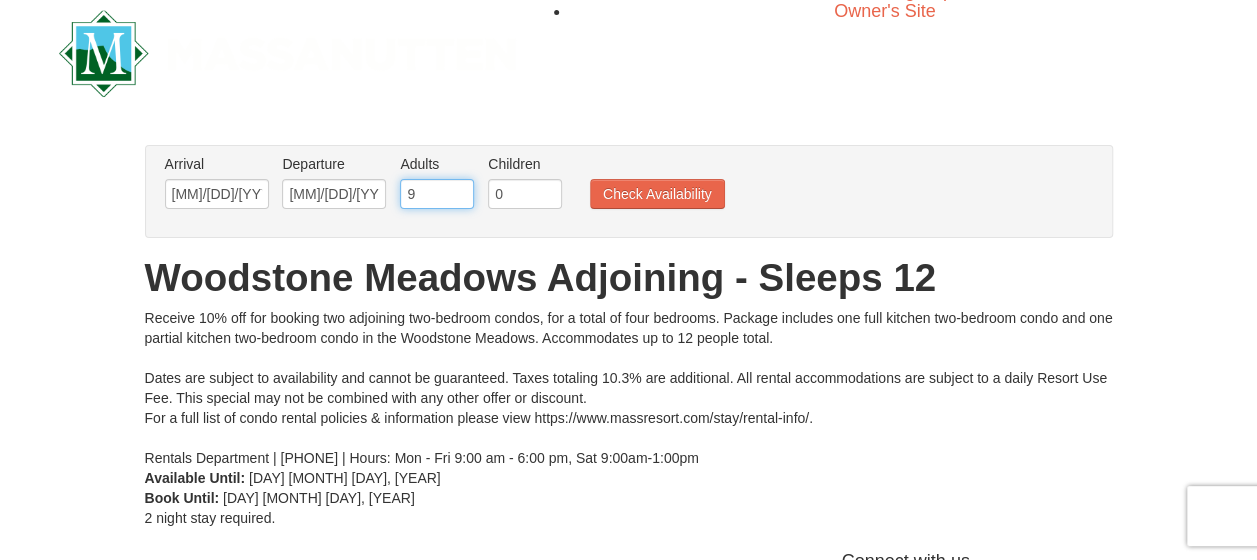 click on "9" at bounding box center [437, 194] 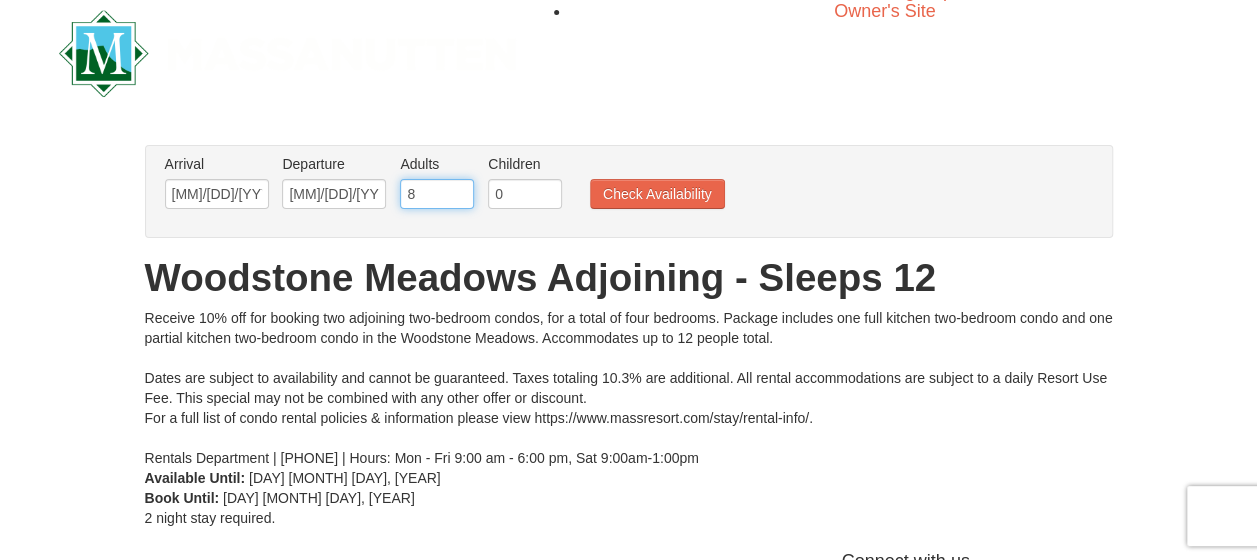 click on "8" at bounding box center (437, 194) 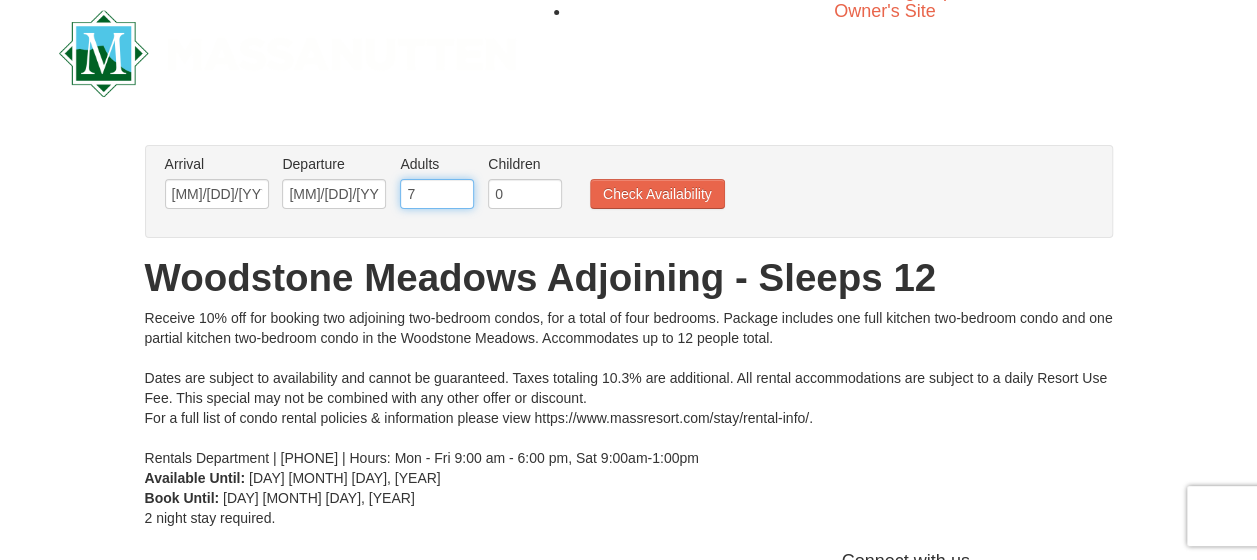type on "7" 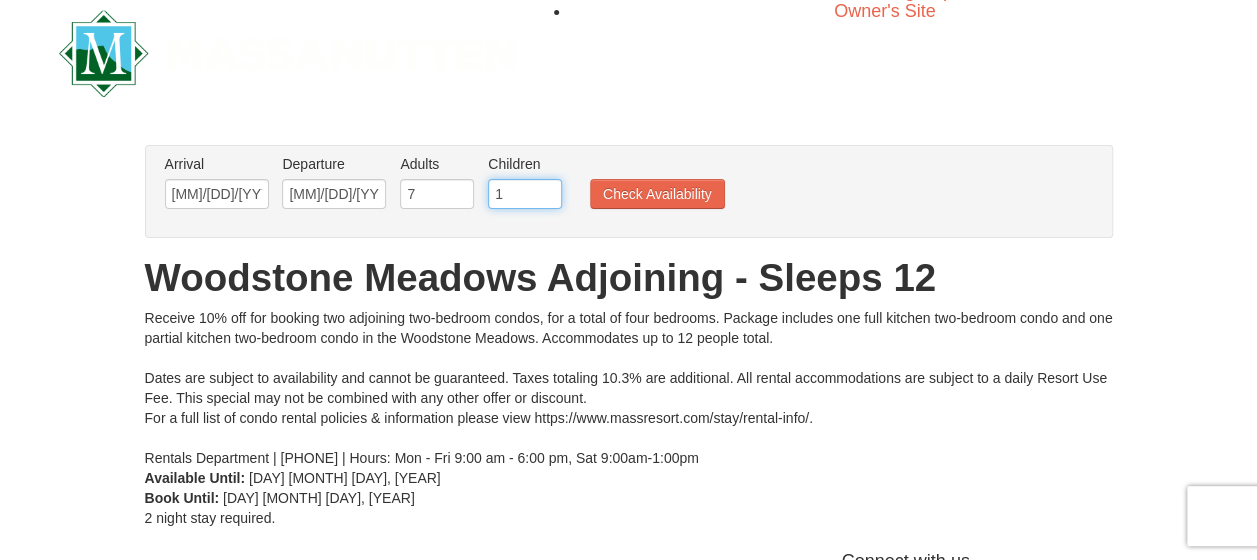 click on "1" at bounding box center [525, 194] 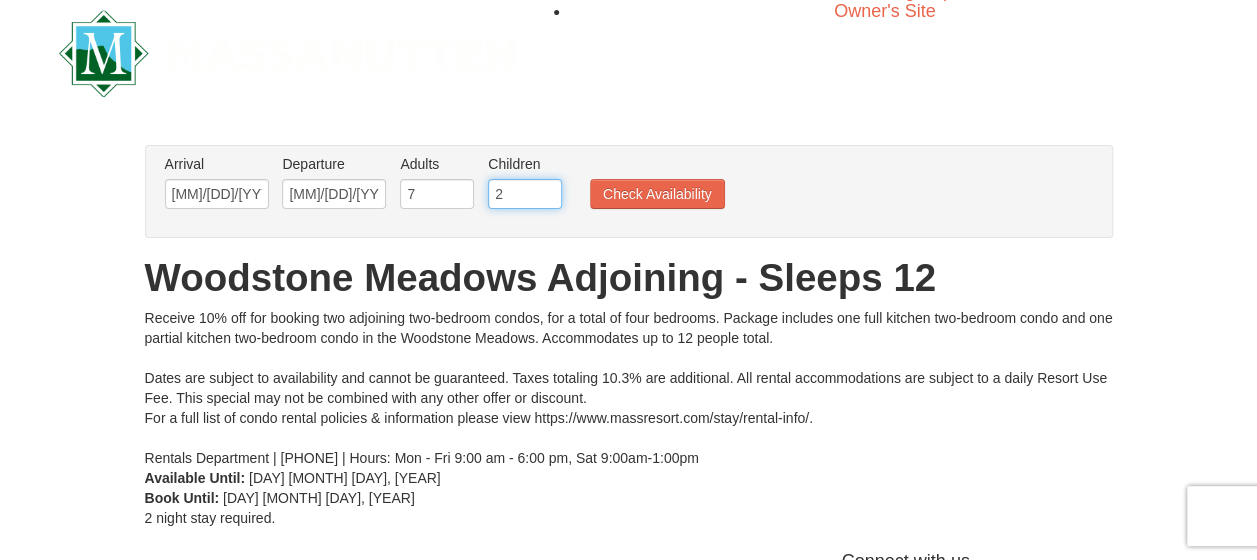 click on "2" at bounding box center [525, 194] 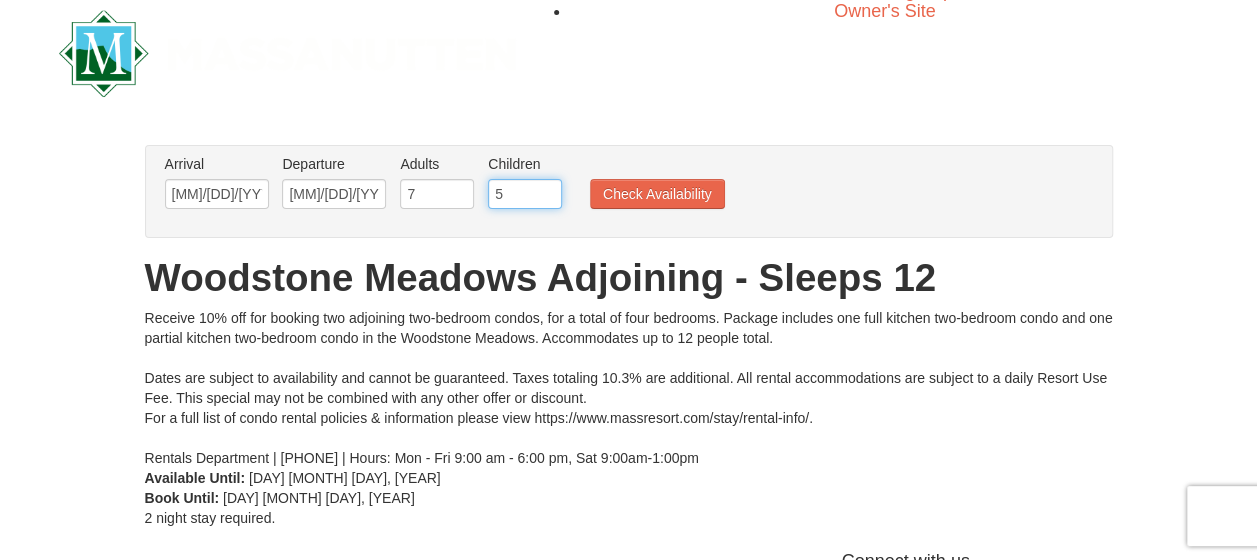 click on "5" at bounding box center (525, 194) 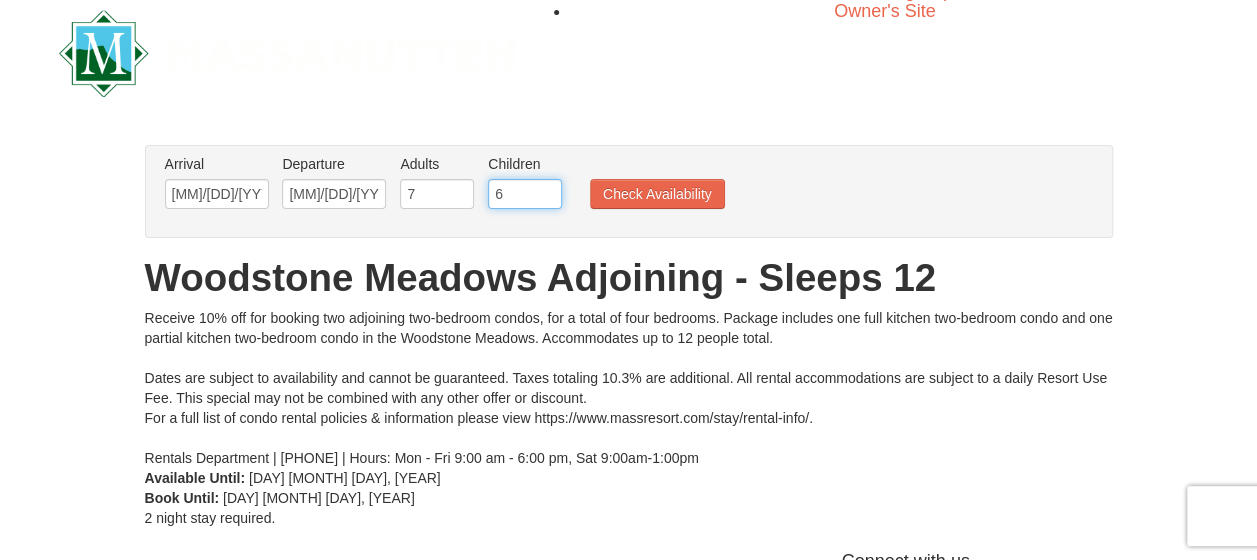 click on "6" at bounding box center (525, 194) 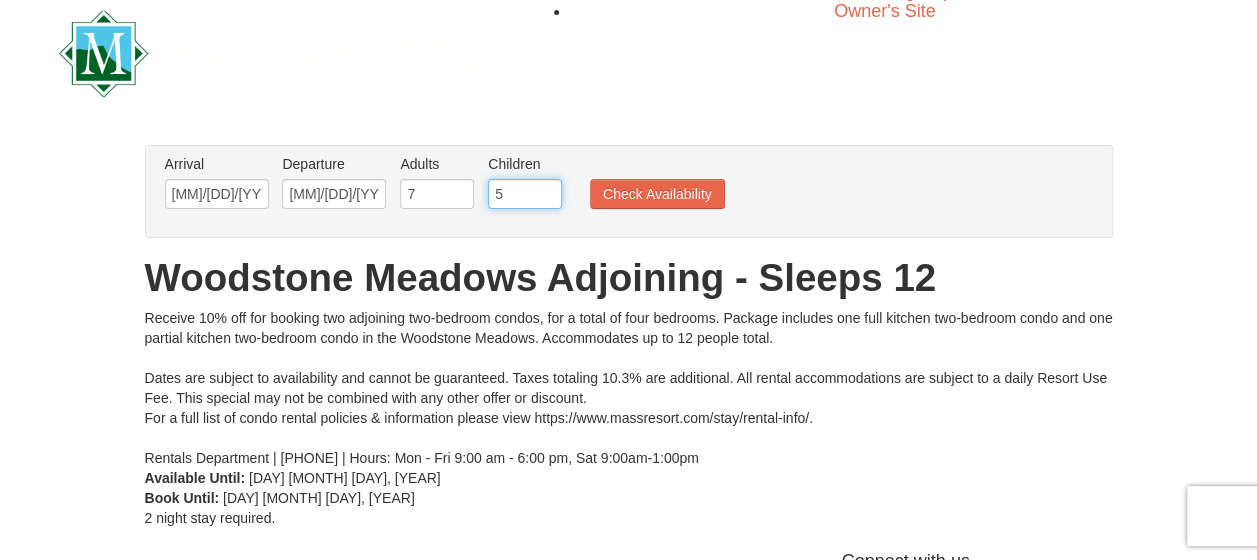 type on "5" 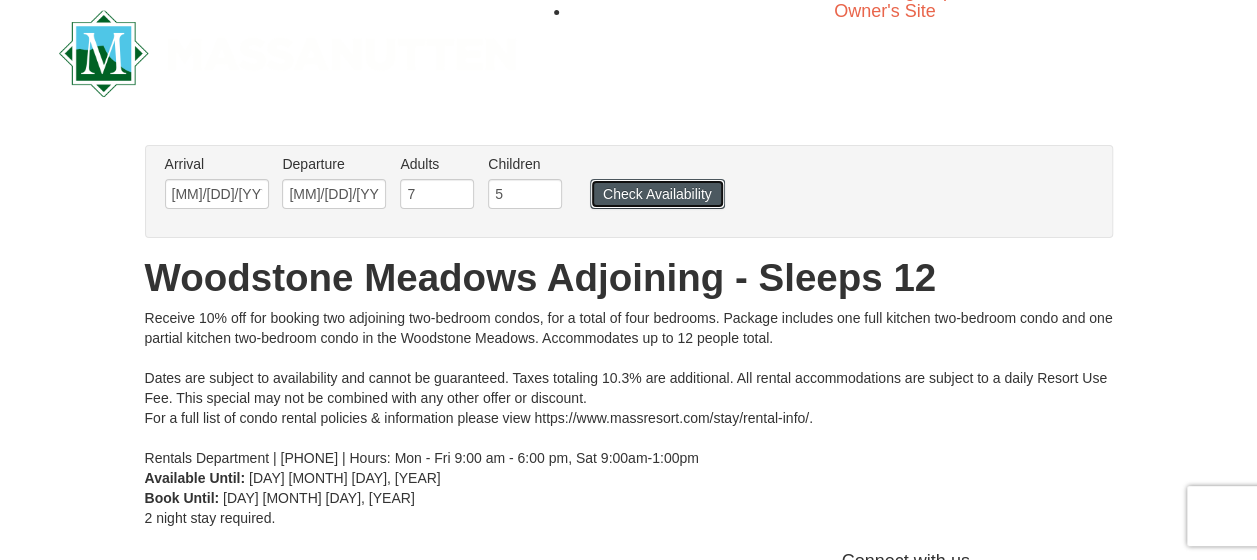 click on "Check Availability" at bounding box center [657, 194] 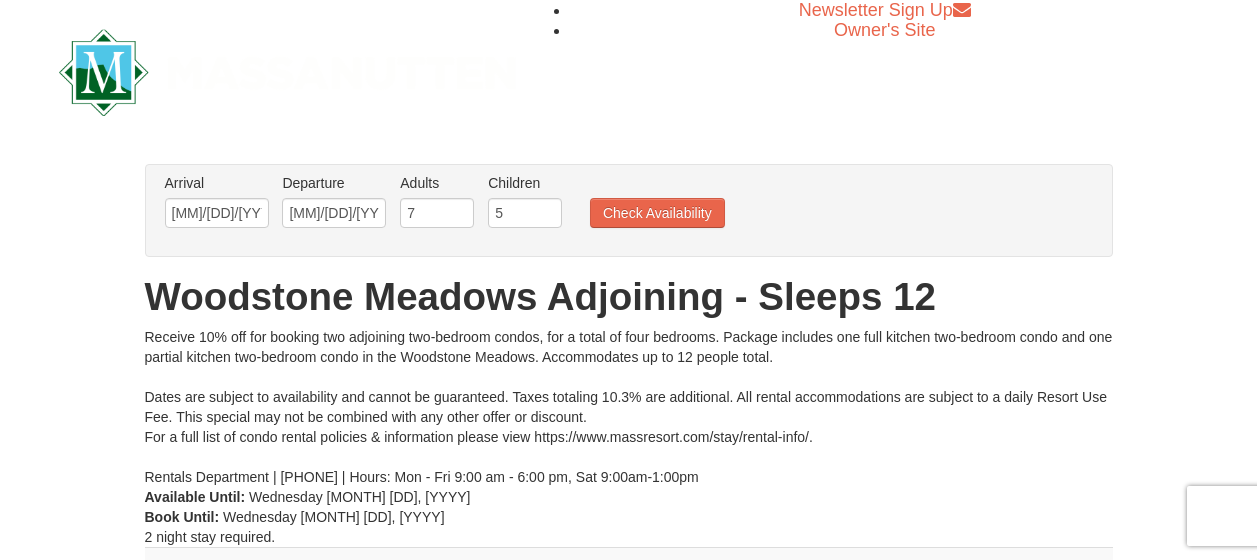 scroll, scrollTop: 0, scrollLeft: 0, axis: both 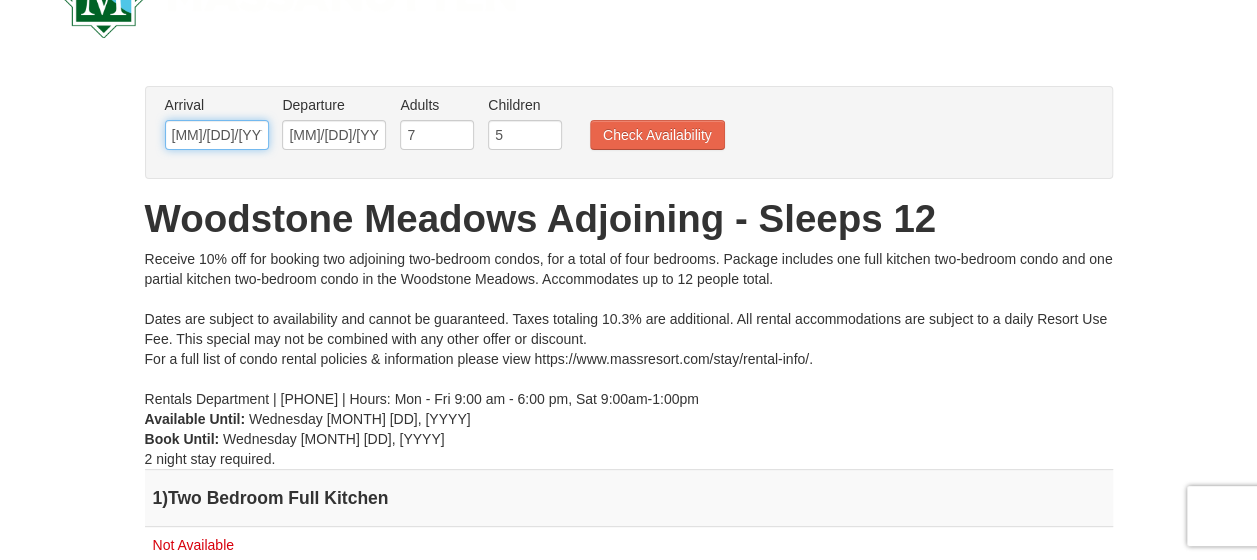 click on "09/19/2025" at bounding box center [217, 135] 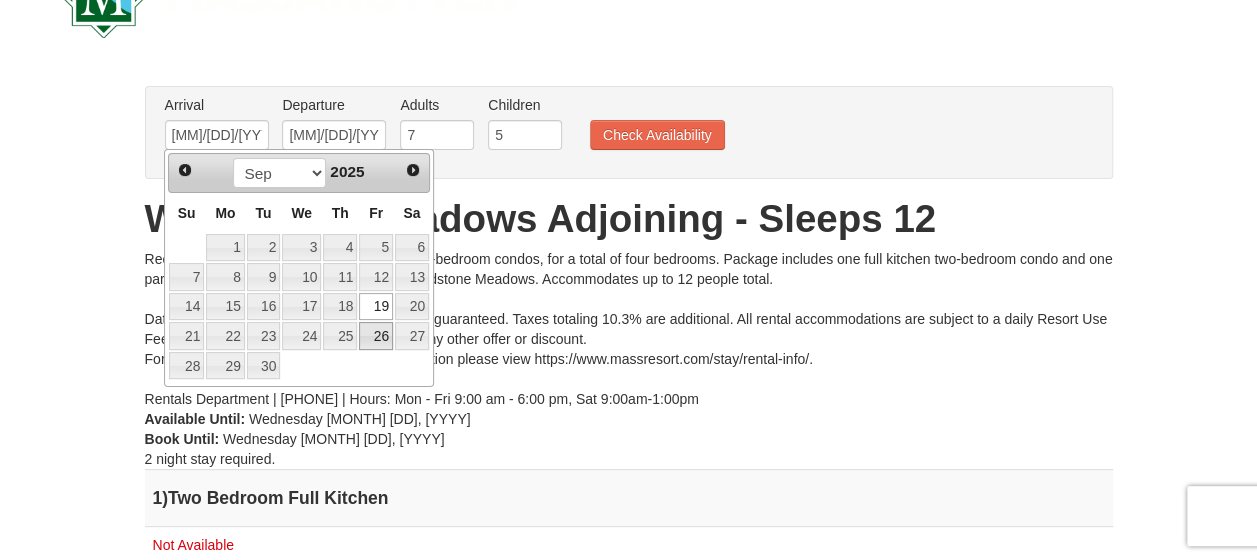click on "26" at bounding box center (376, 336) 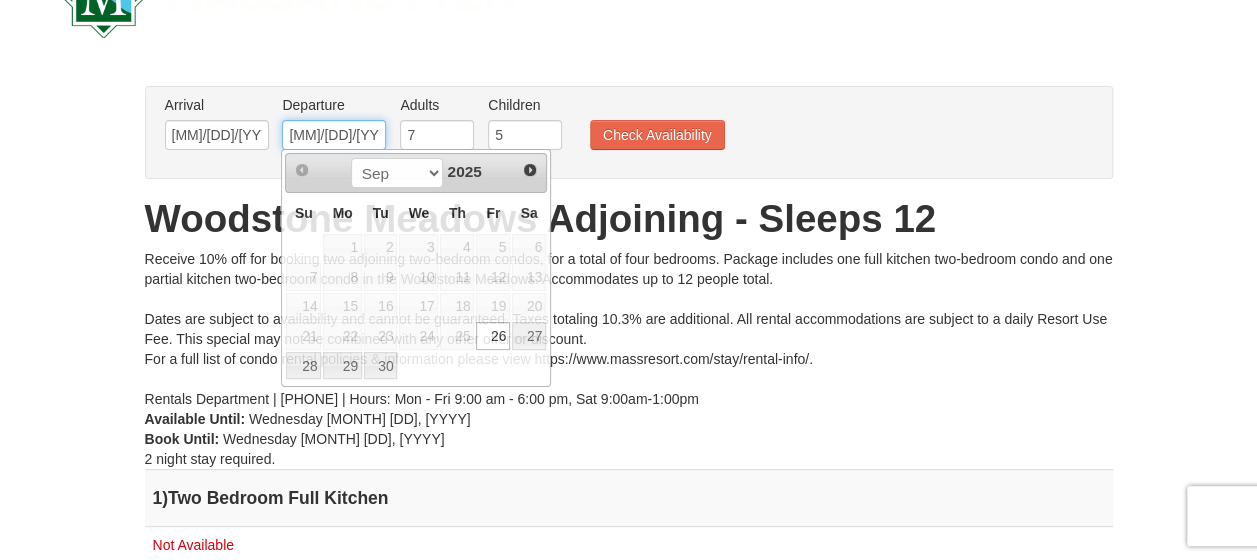 click on "09/26/2025" at bounding box center (334, 135) 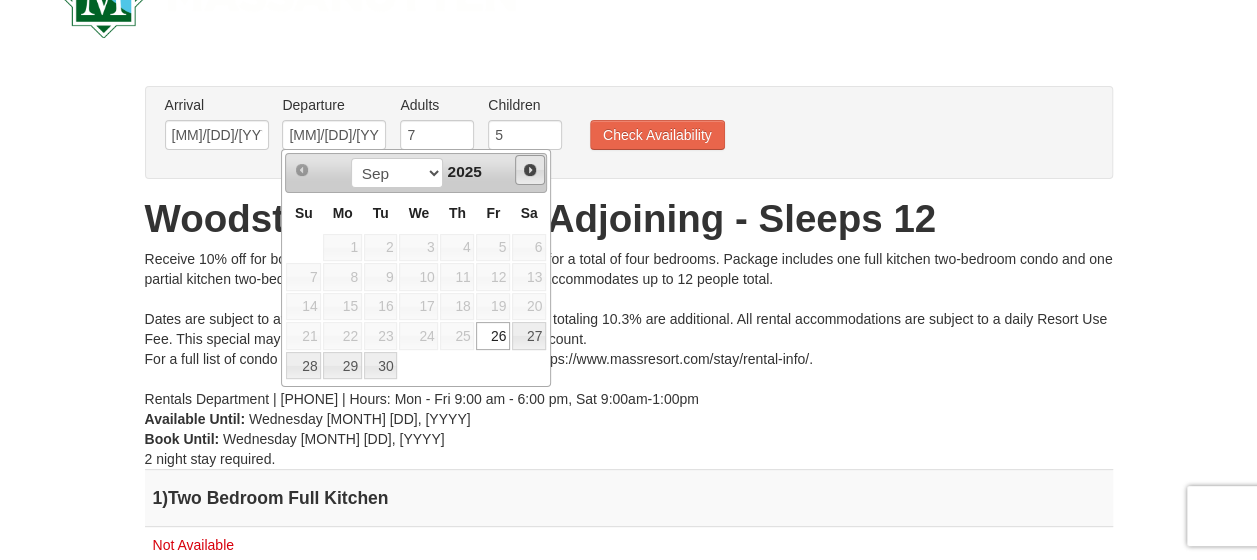 click on "Next" at bounding box center [530, 170] 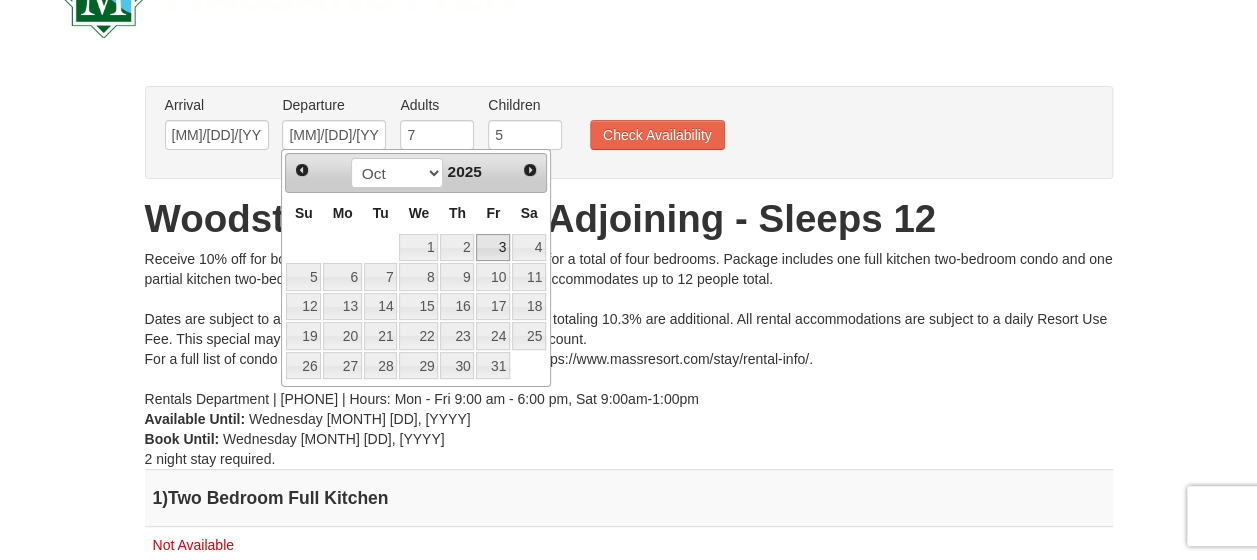 click on "3" at bounding box center [493, 248] 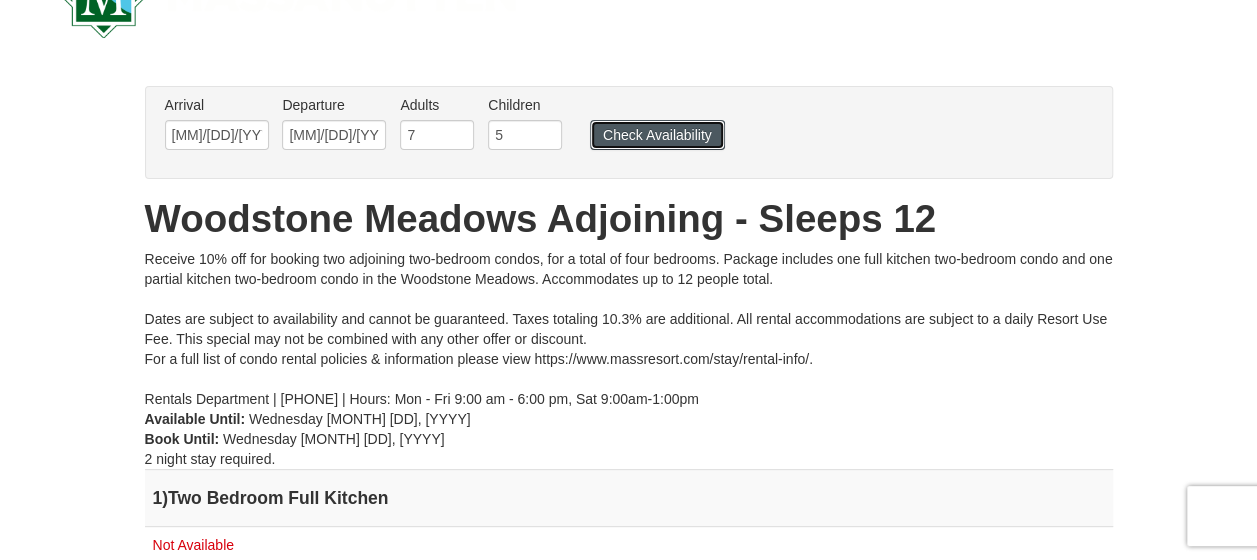 click on "Check Availability" at bounding box center [657, 135] 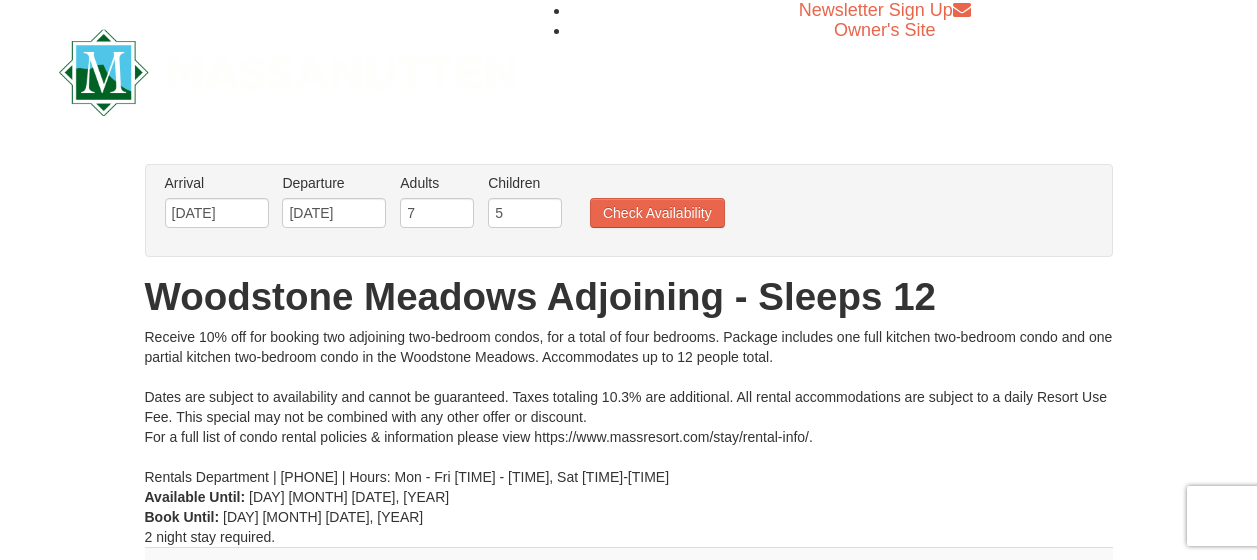 scroll, scrollTop: 0, scrollLeft: 0, axis: both 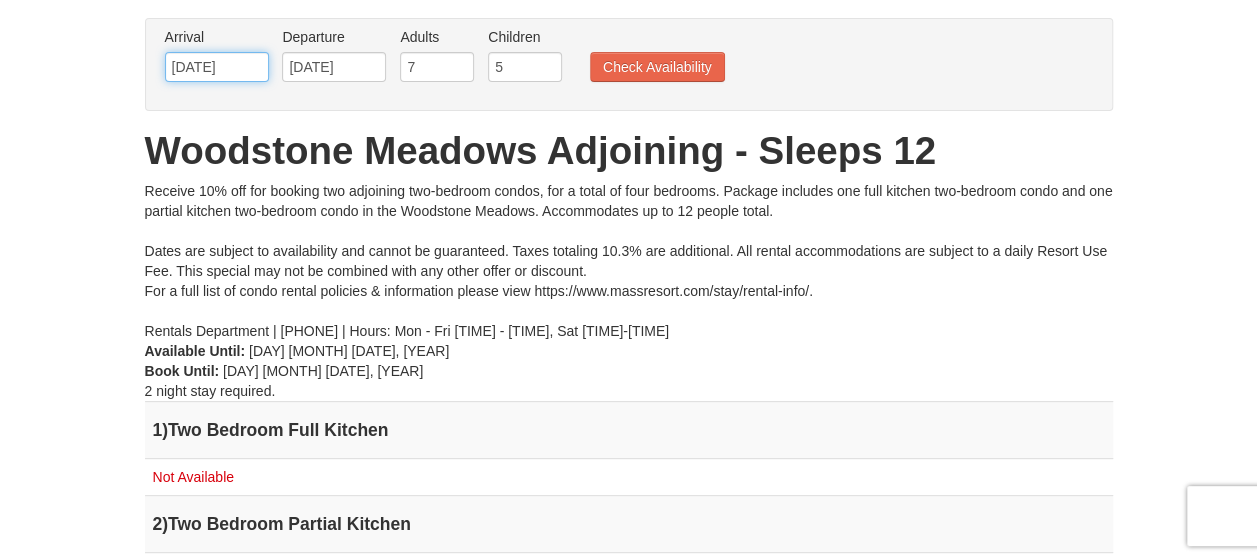 click on "09/26/2025" at bounding box center [217, 67] 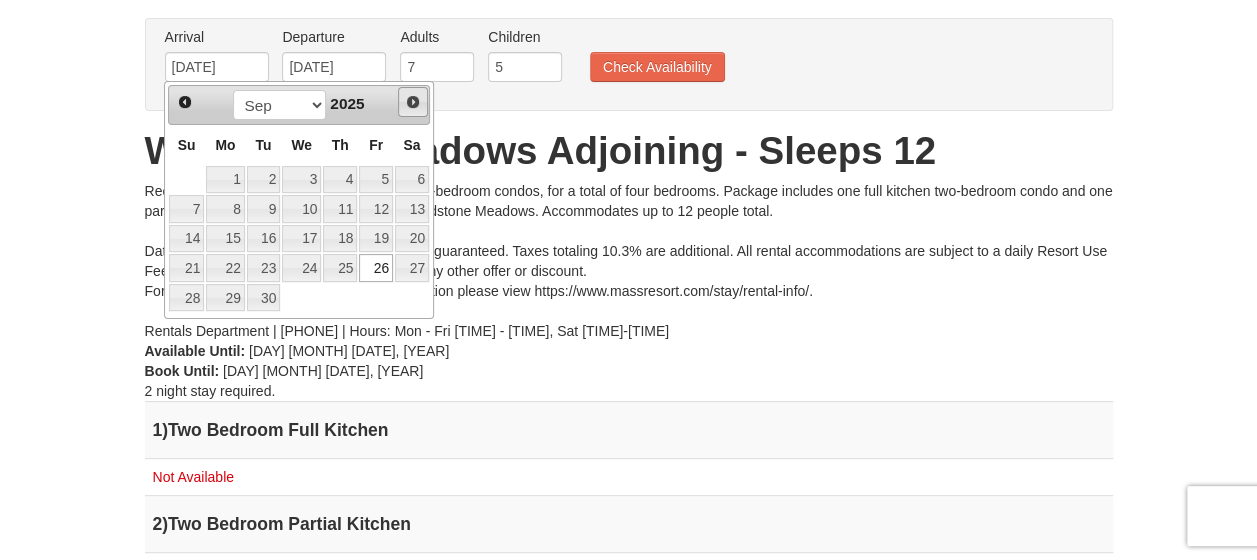 click on "Next" at bounding box center [413, 102] 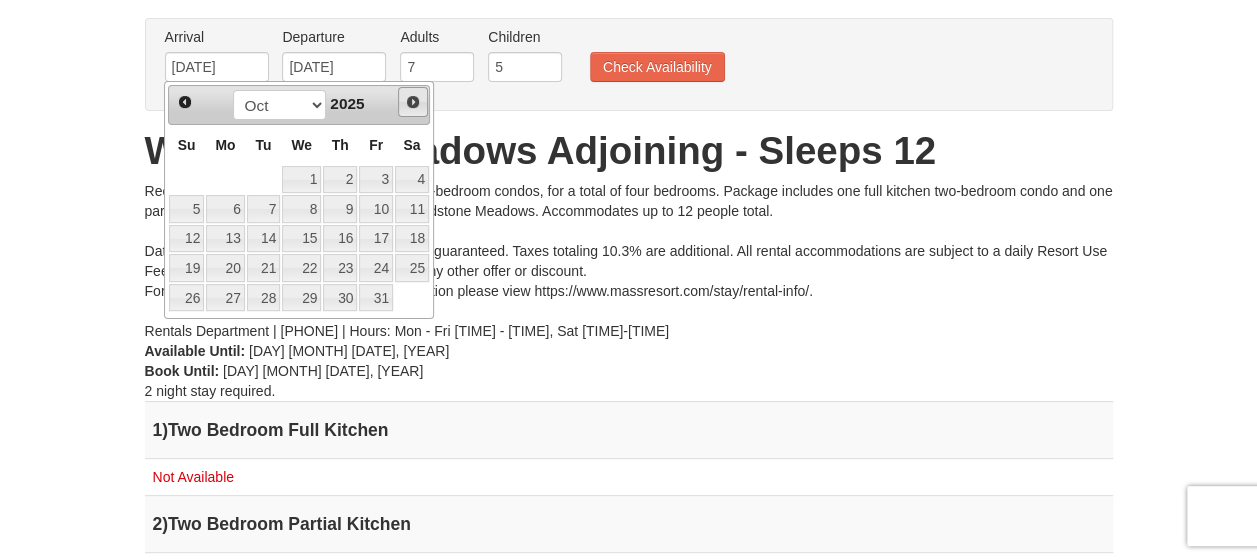 click on "Next" at bounding box center (413, 102) 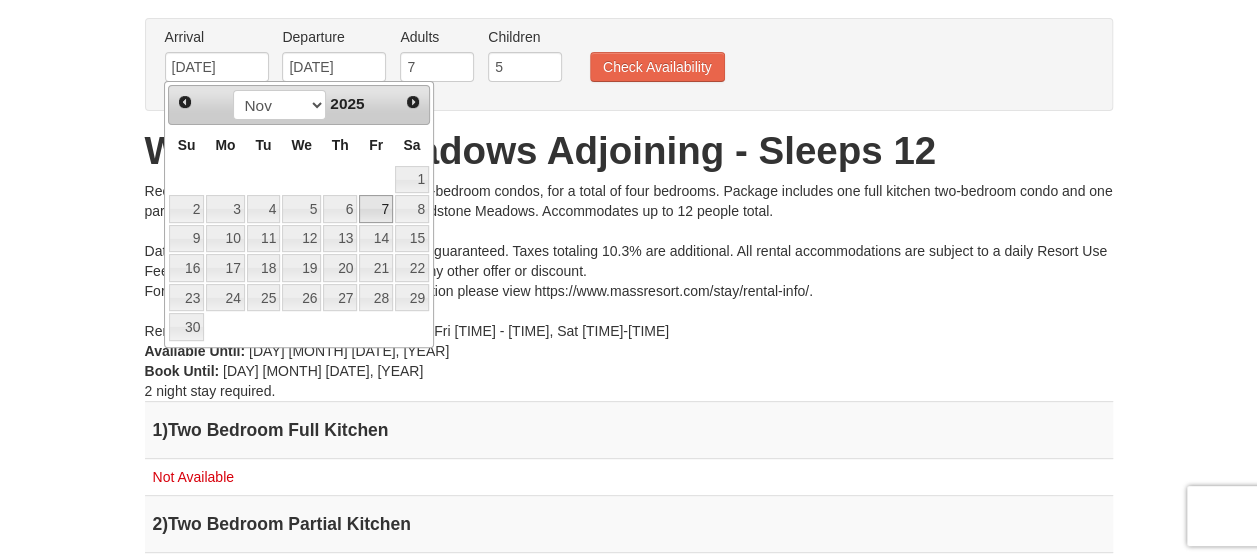 click on "7" at bounding box center (376, 209) 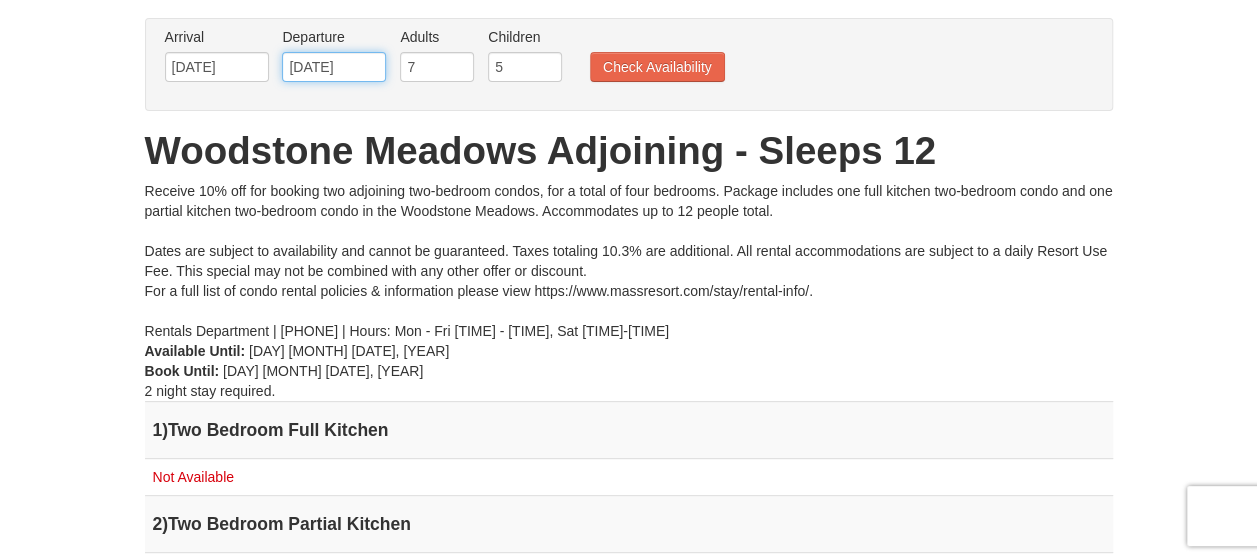 click on "11/07/2025" at bounding box center [334, 67] 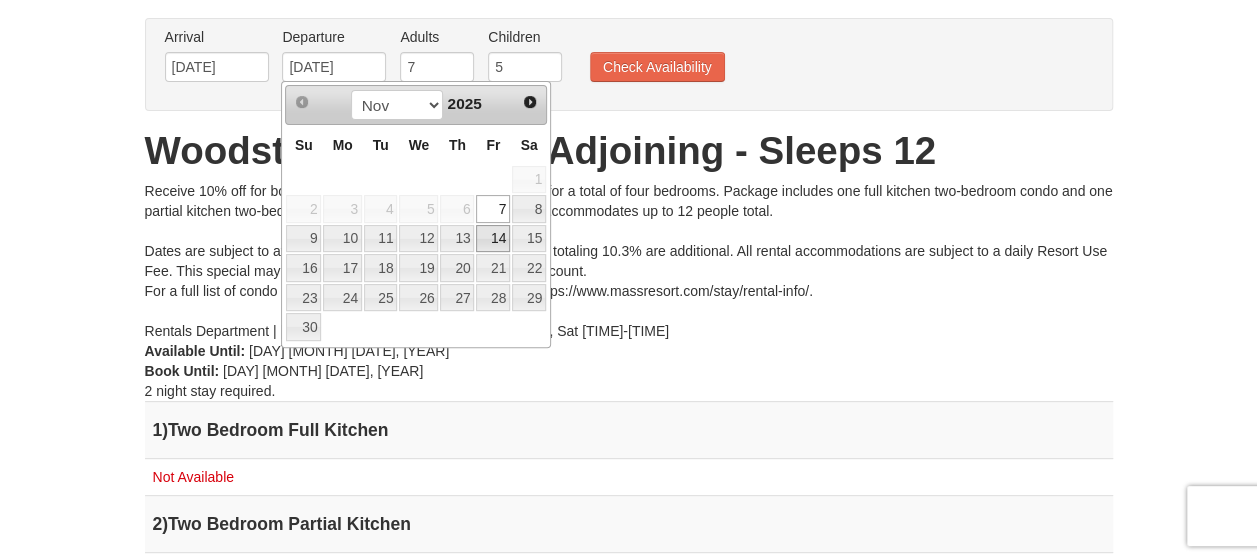 click on "14" at bounding box center (493, 239) 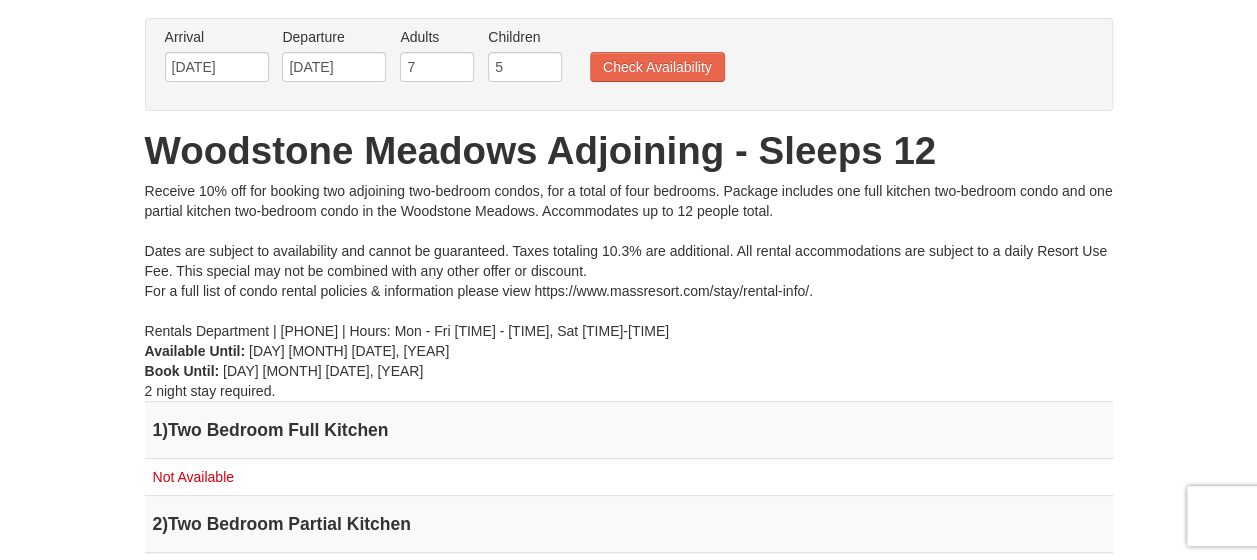 click on "Arrival Please format dates MM/DD/YYYY Please format dates MM/DD/YYYY
11/07/2025
Departure Please format dates MM/DD/YYYY Please format dates MM/DD/YYYY
11/14/2025
Adults Please format dates MM/DD/YYYY
7
Children Please format dates MM/DD/YYYY
5
Check Availability" at bounding box center (618, 59) 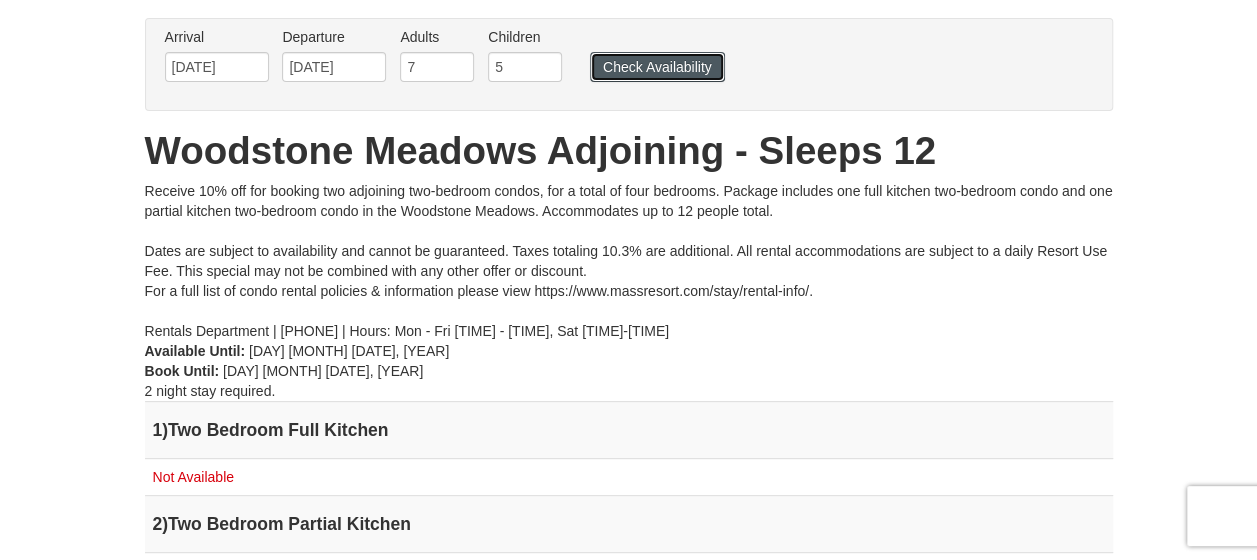 click on "Check Availability" at bounding box center [657, 67] 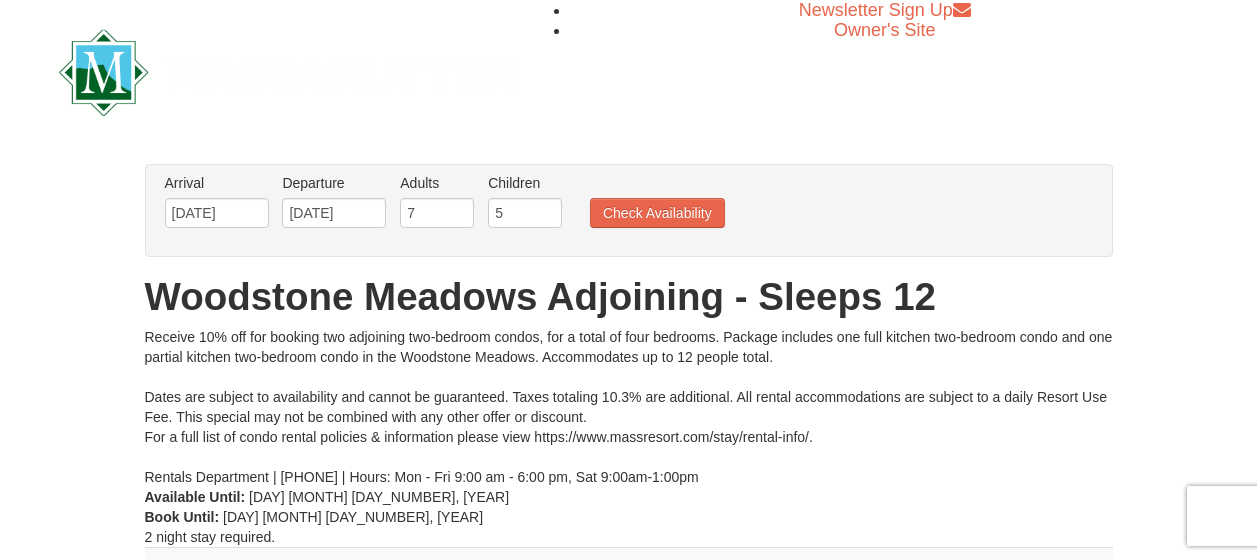 scroll, scrollTop: 0, scrollLeft: 0, axis: both 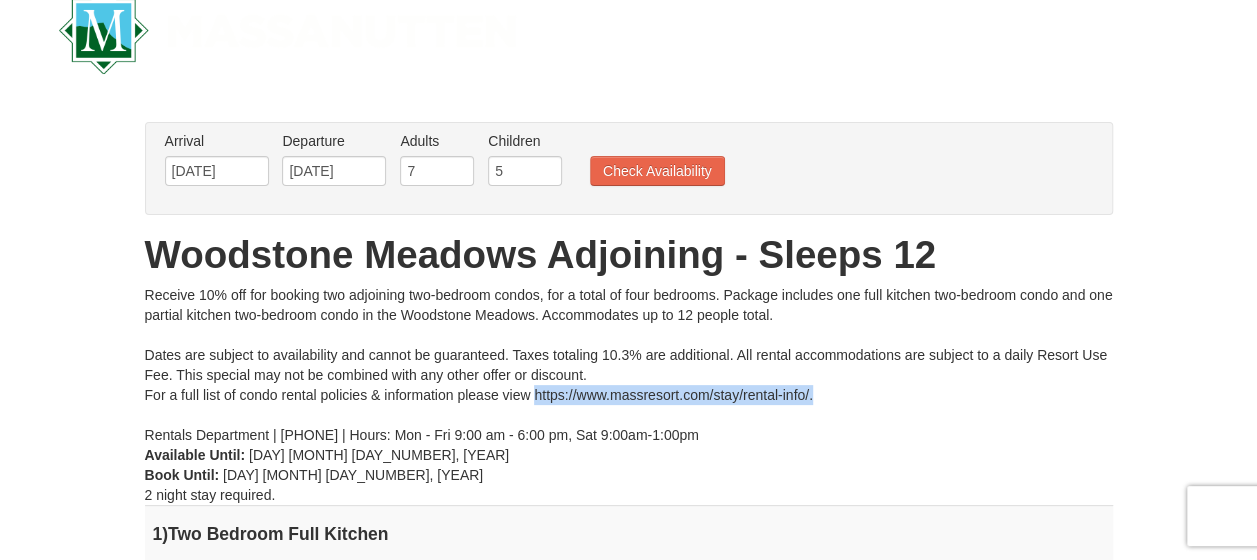 drag, startPoint x: 822, startPoint y: 396, endPoint x: 534, endPoint y: 400, distance: 288.02777 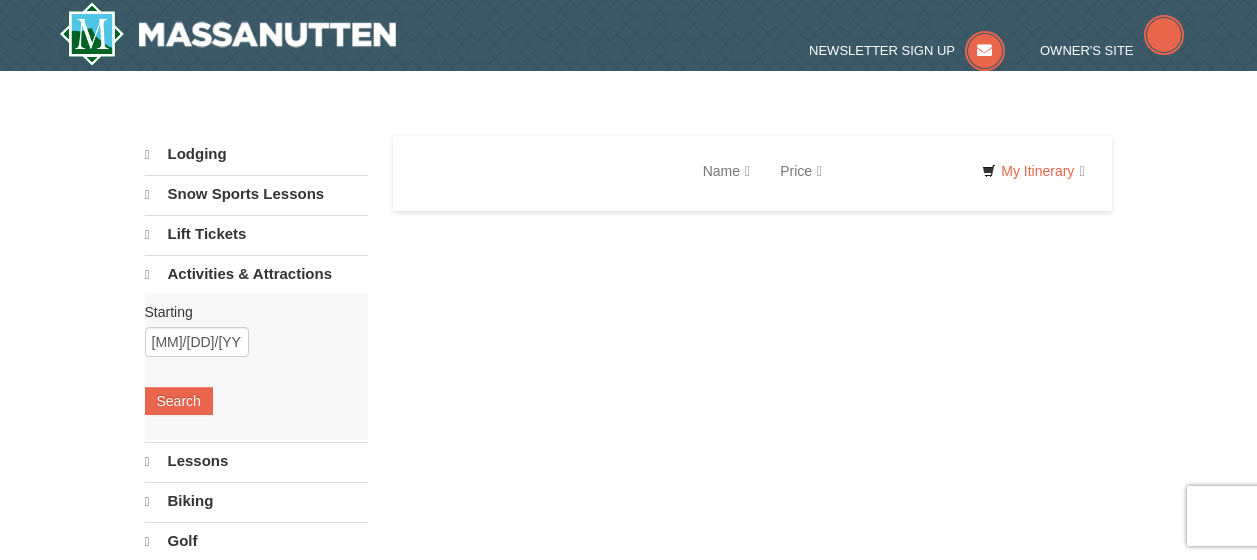scroll, scrollTop: 0, scrollLeft: 0, axis: both 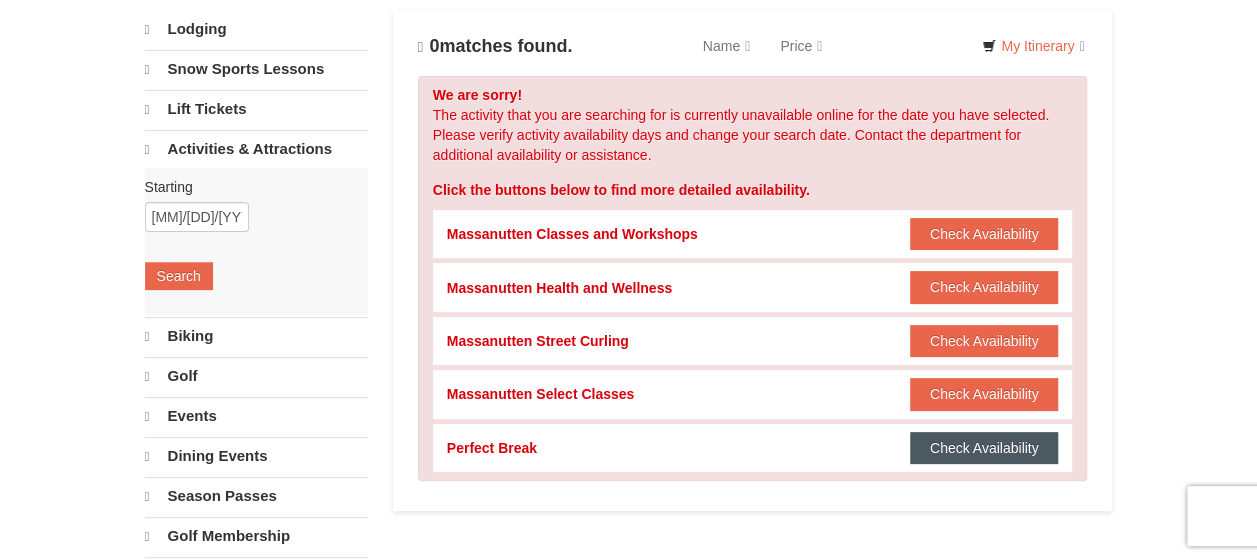 click on "Check Availability" at bounding box center (984, 448) 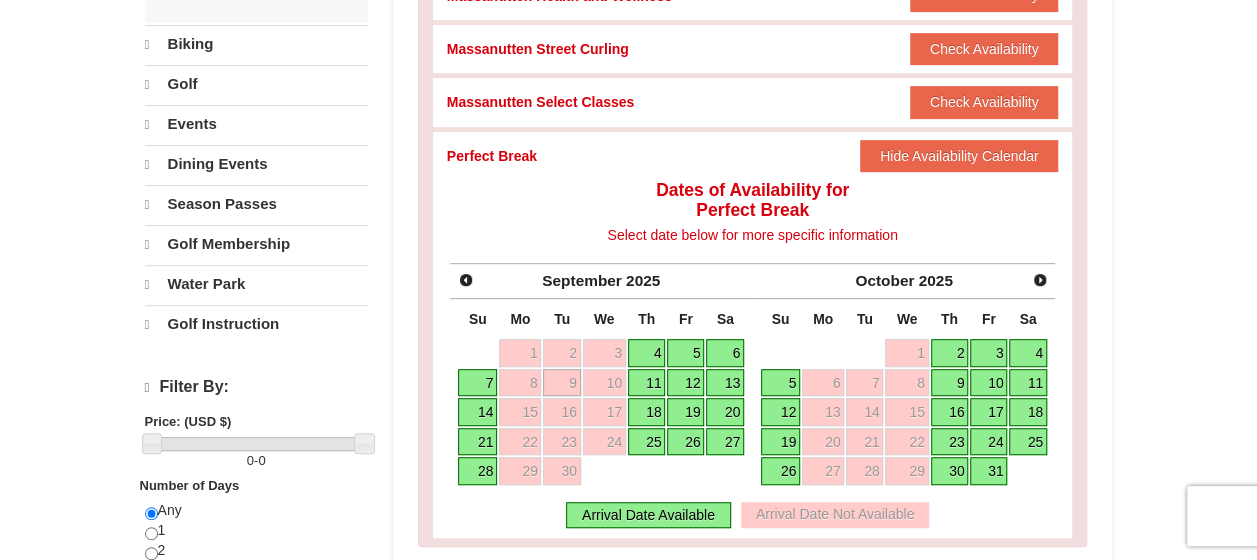 scroll, scrollTop: 440, scrollLeft: 0, axis: vertical 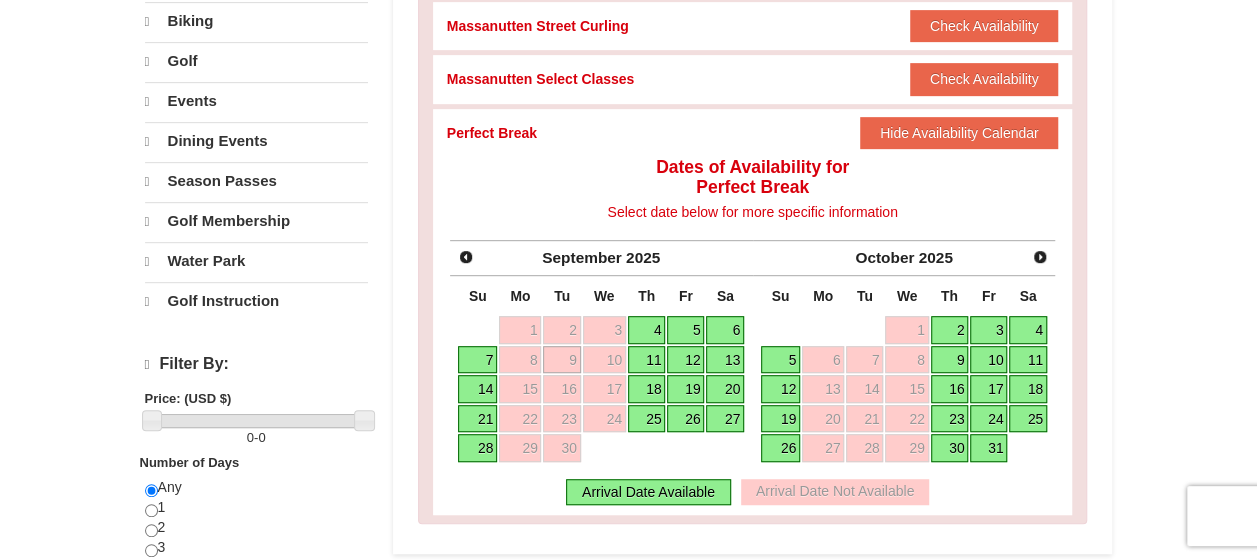 click on "11" at bounding box center (647, 360) 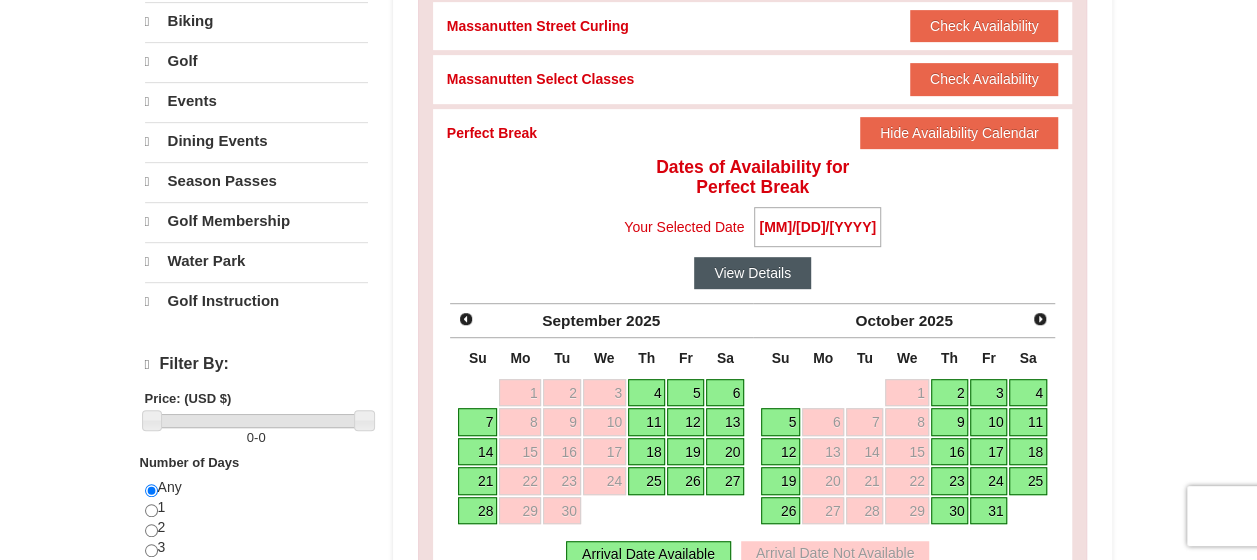 click on "View Details" at bounding box center (752, 273) 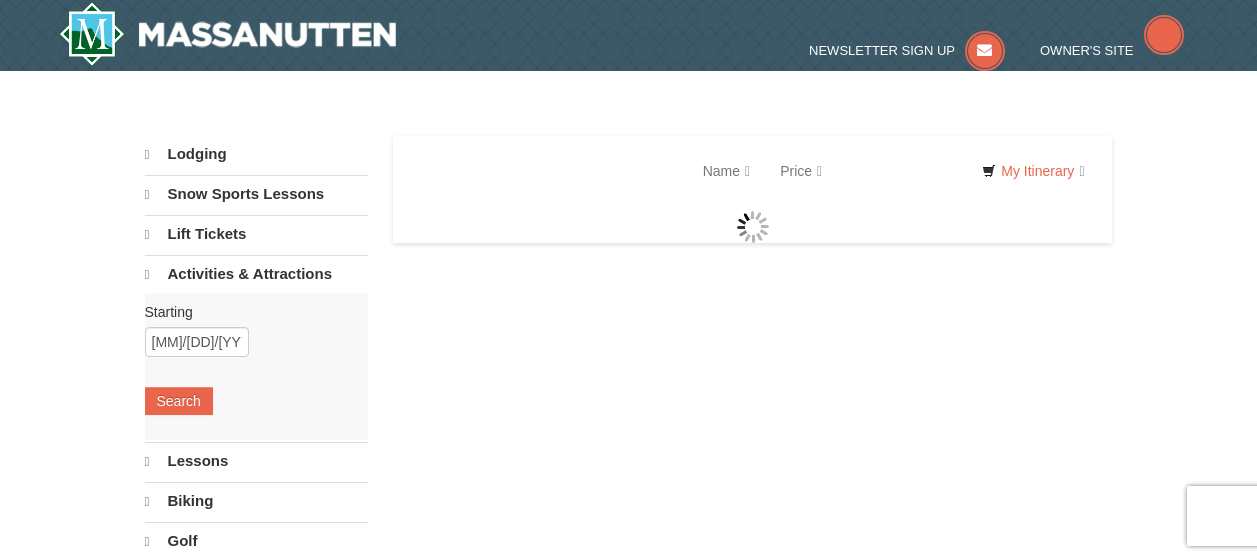 scroll, scrollTop: 0, scrollLeft: 0, axis: both 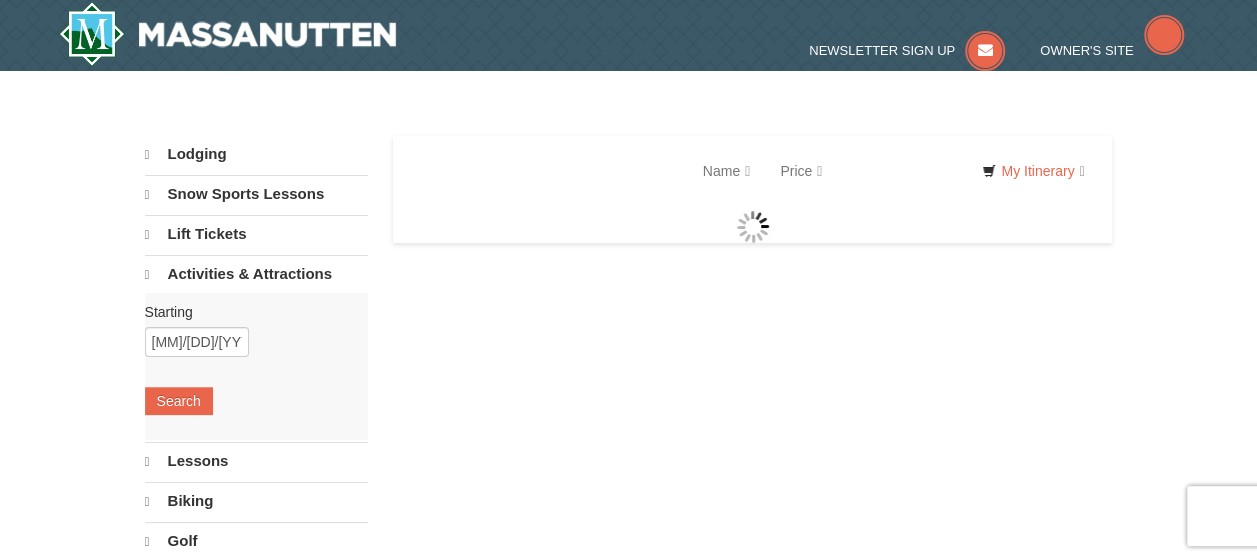 select on "8" 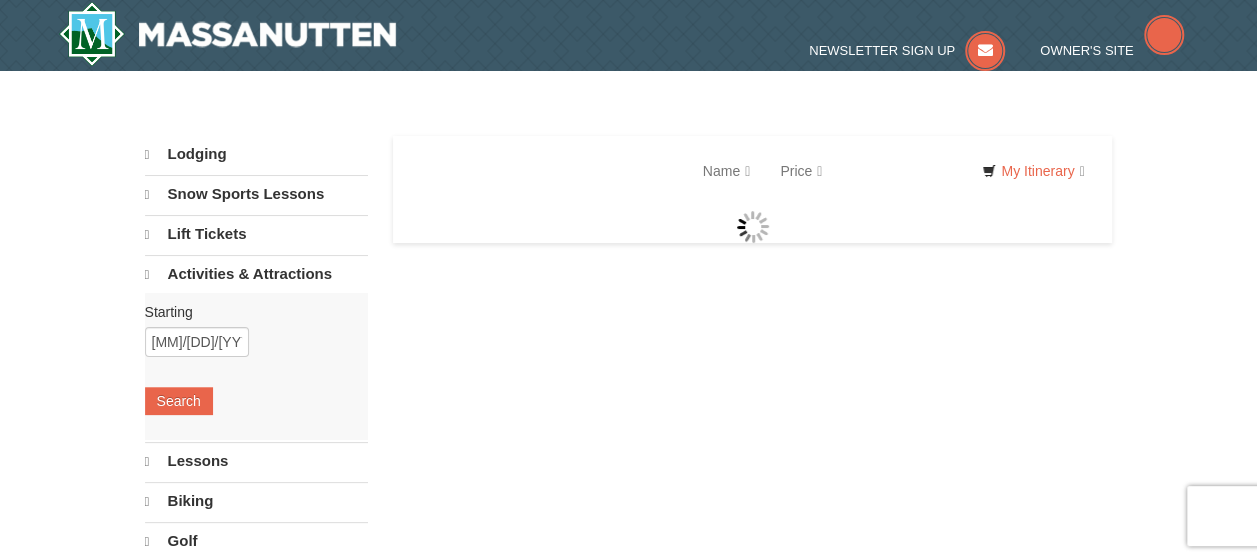 select on "8" 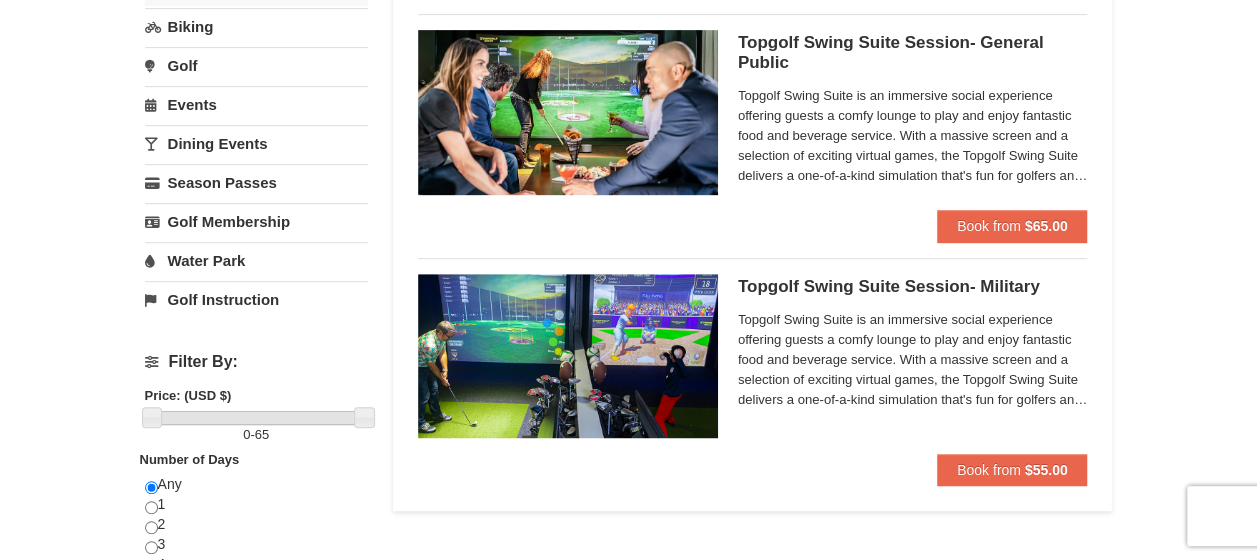 scroll, scrollTop: 430, scrollLeft: 0, axis: vertical 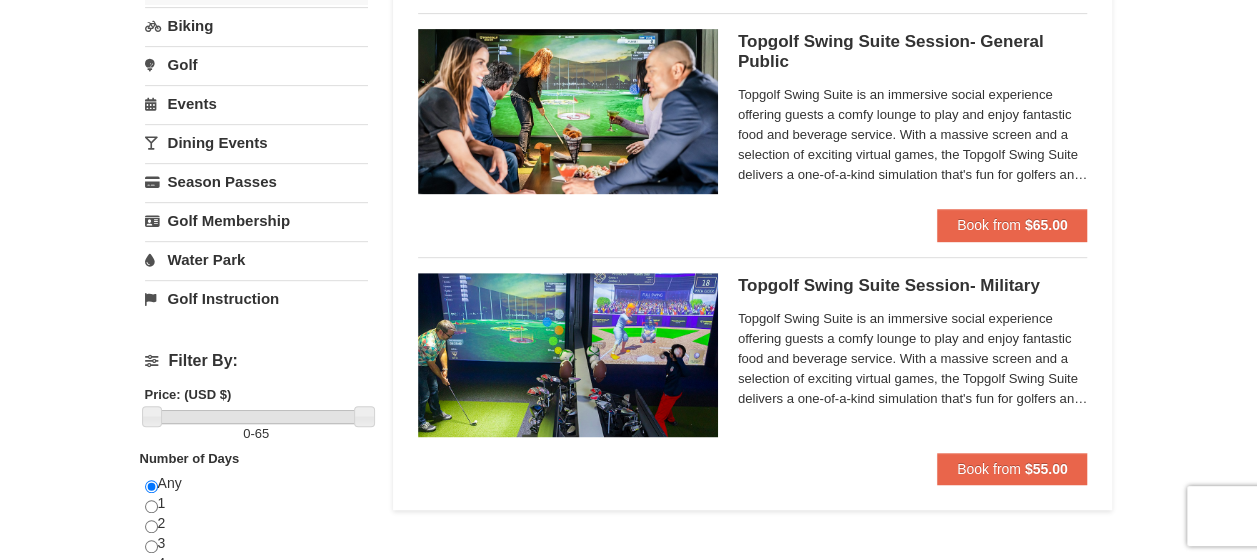 click on "Topgolf Swing Suite Session- Military  Perfect Break" at bounding box center (913, 286) 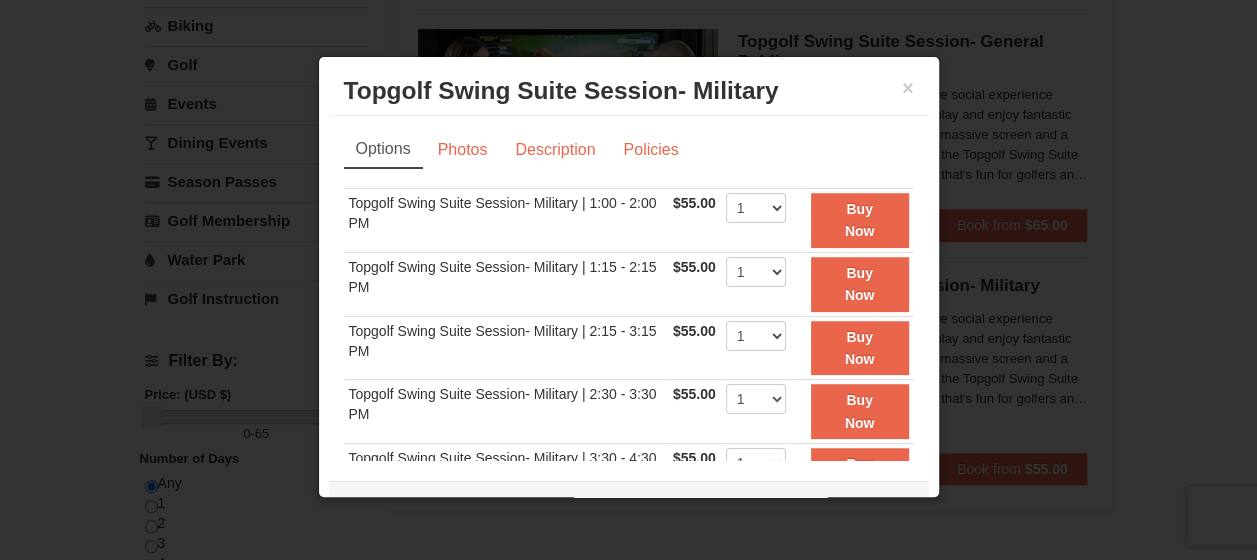 scroll, scrollTop: 0, scrollLeft: 0, axis: both 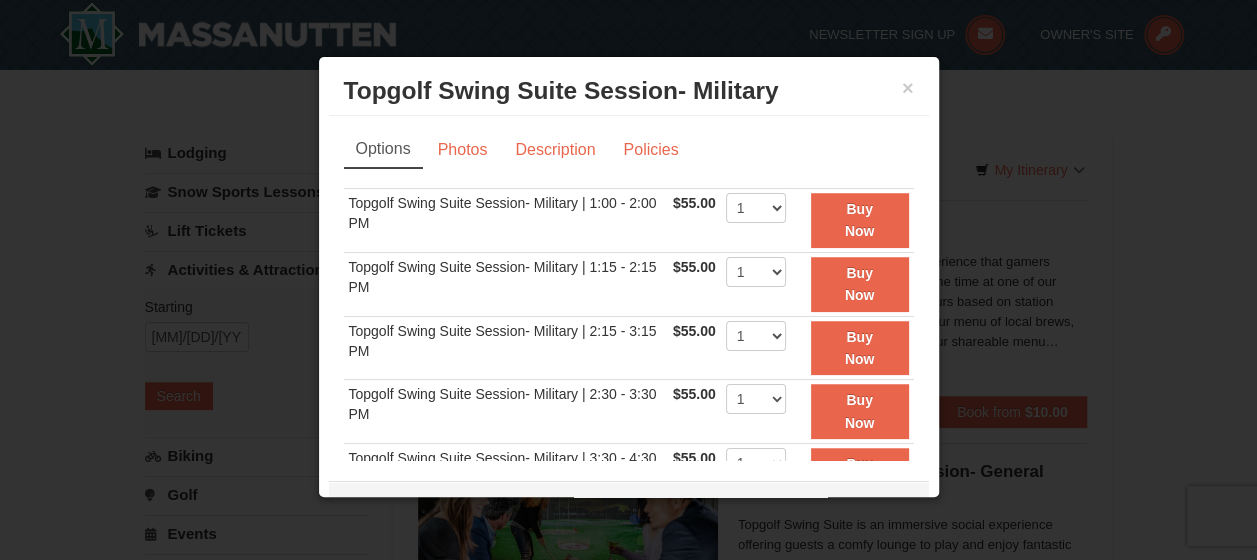 click on "Topgolf Swing Suite Session- Military  Perfect Break" at bounding box center (629, 91) 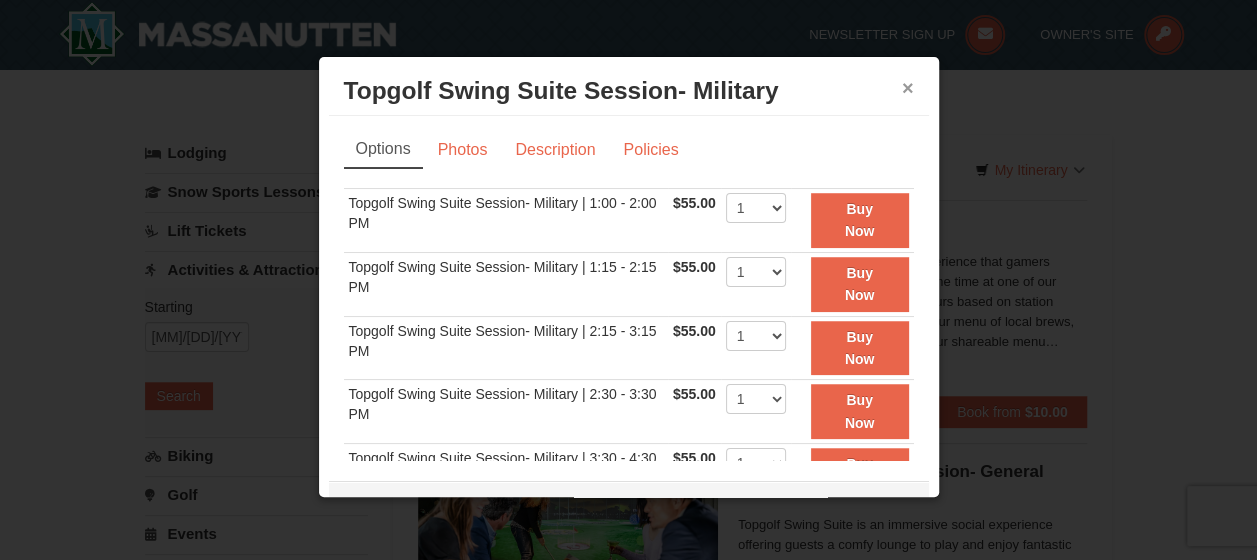 click on "×" at bounding box center (908, 88) 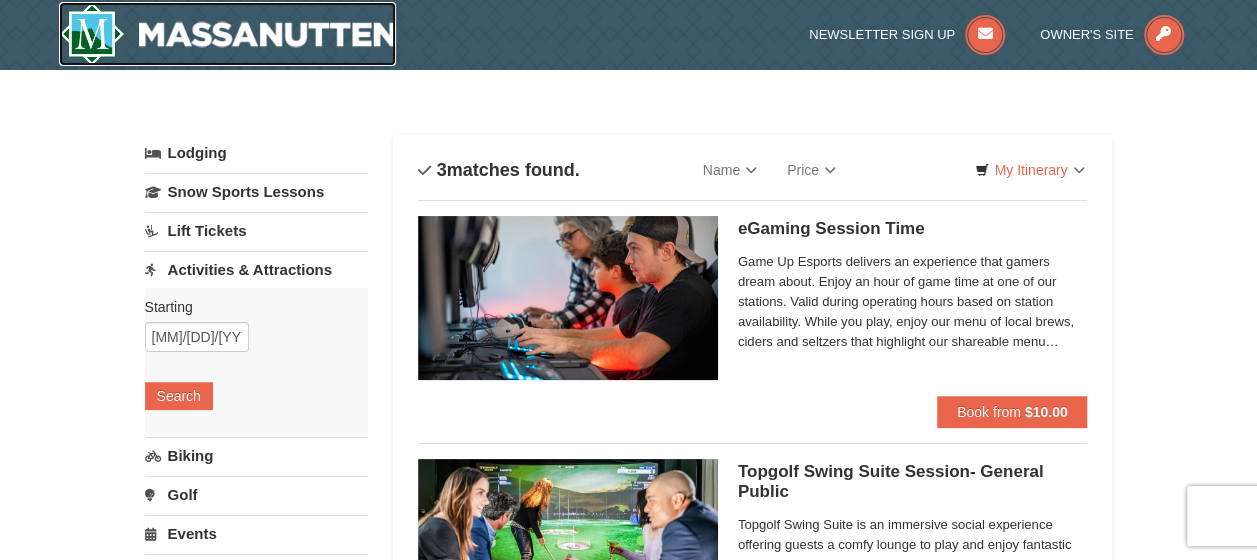 click at bounding box center (228, 34) 